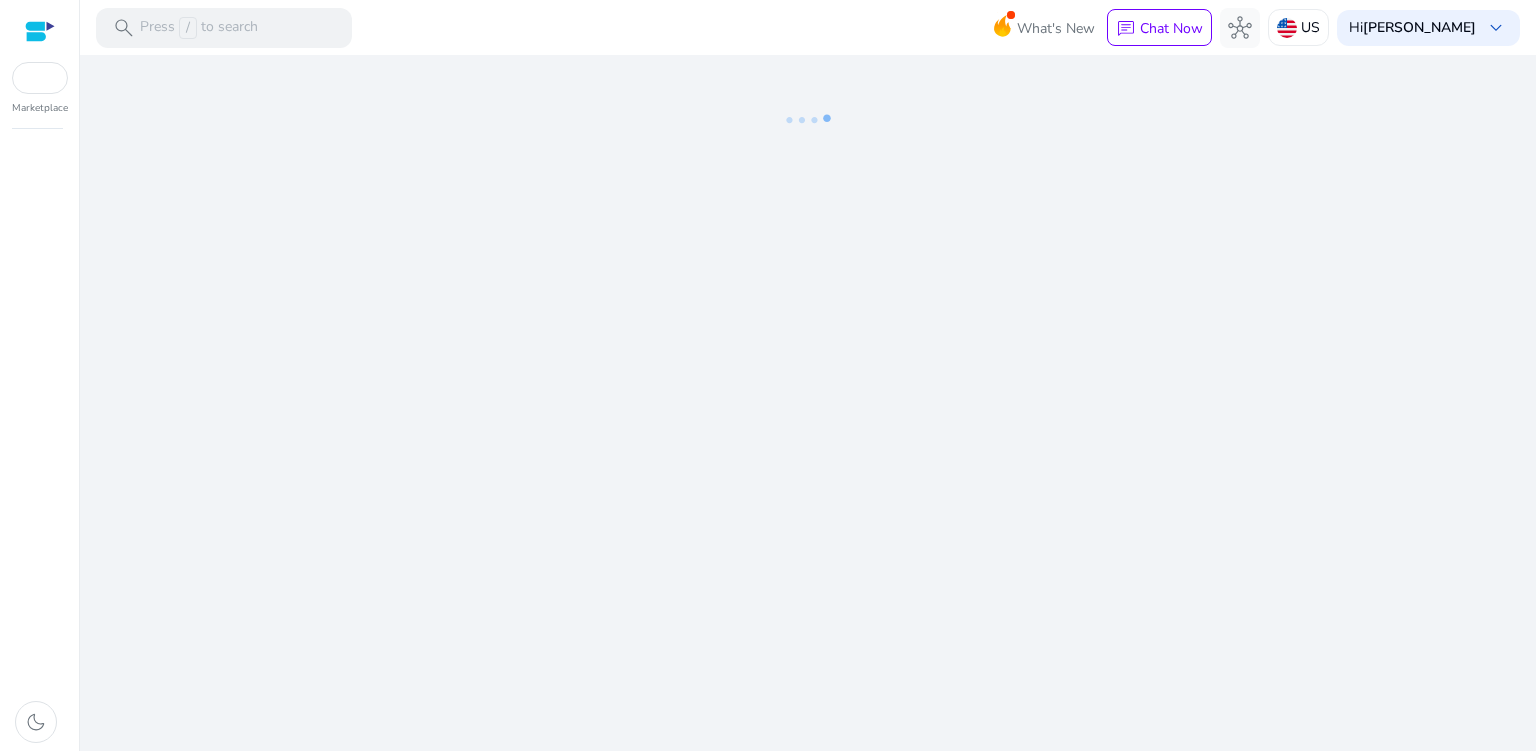 scroll, scrollTop: 0, scrollLeft: 0, axis: both 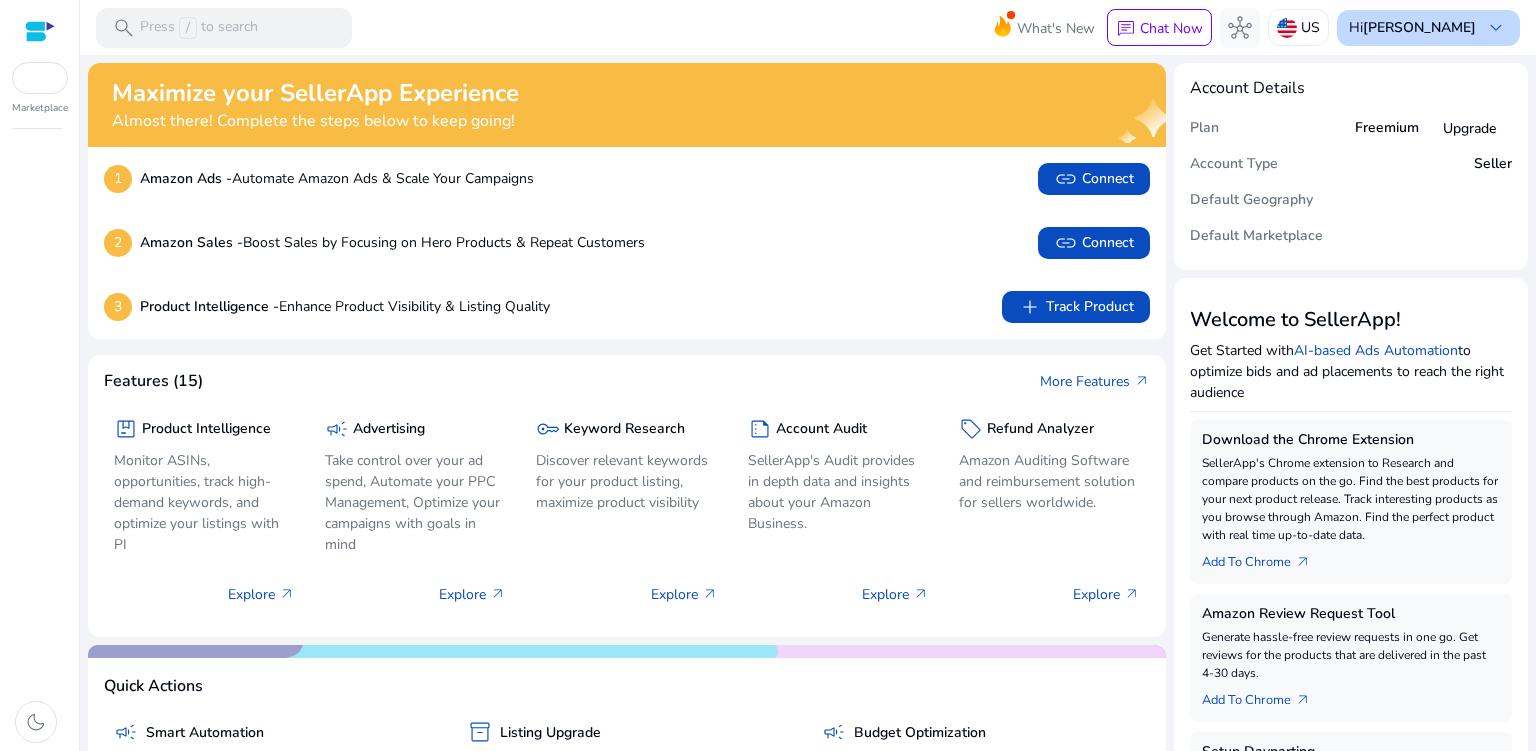 click on "[PERSON_NAME]" at bounding box center (1419, 27) 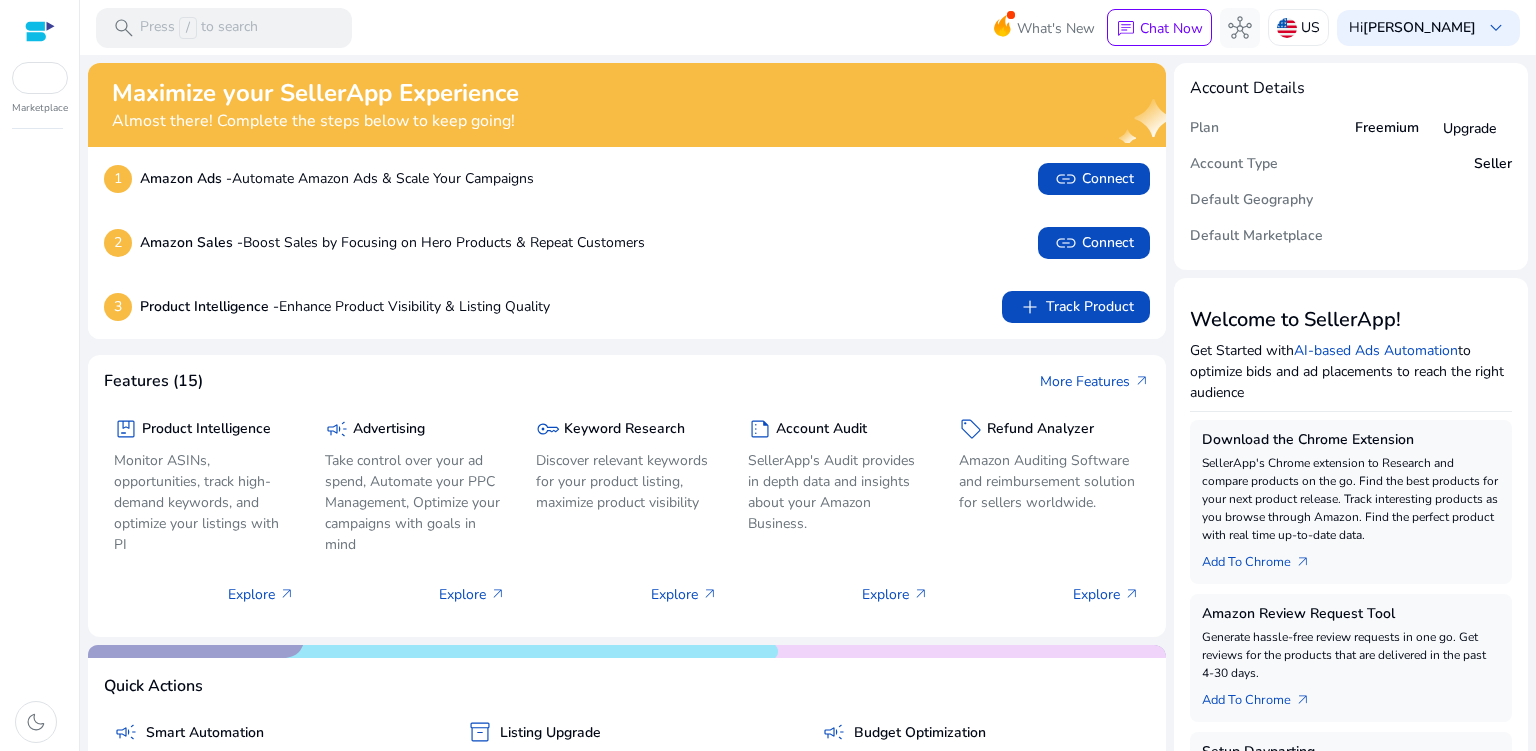 click at bounding box center [768, 375] 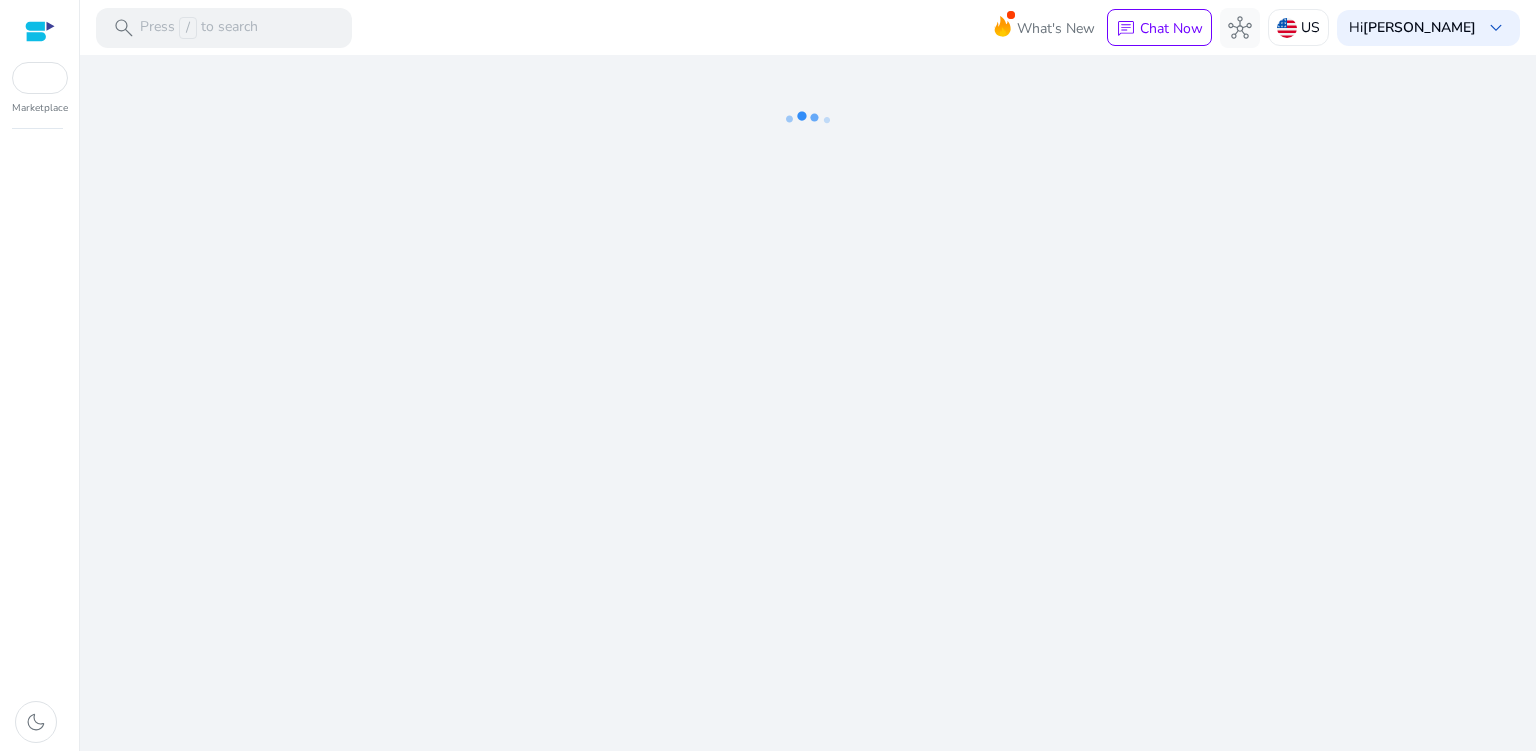 scroll, scrollTop: 0, scrollLeft: 0, axis: both 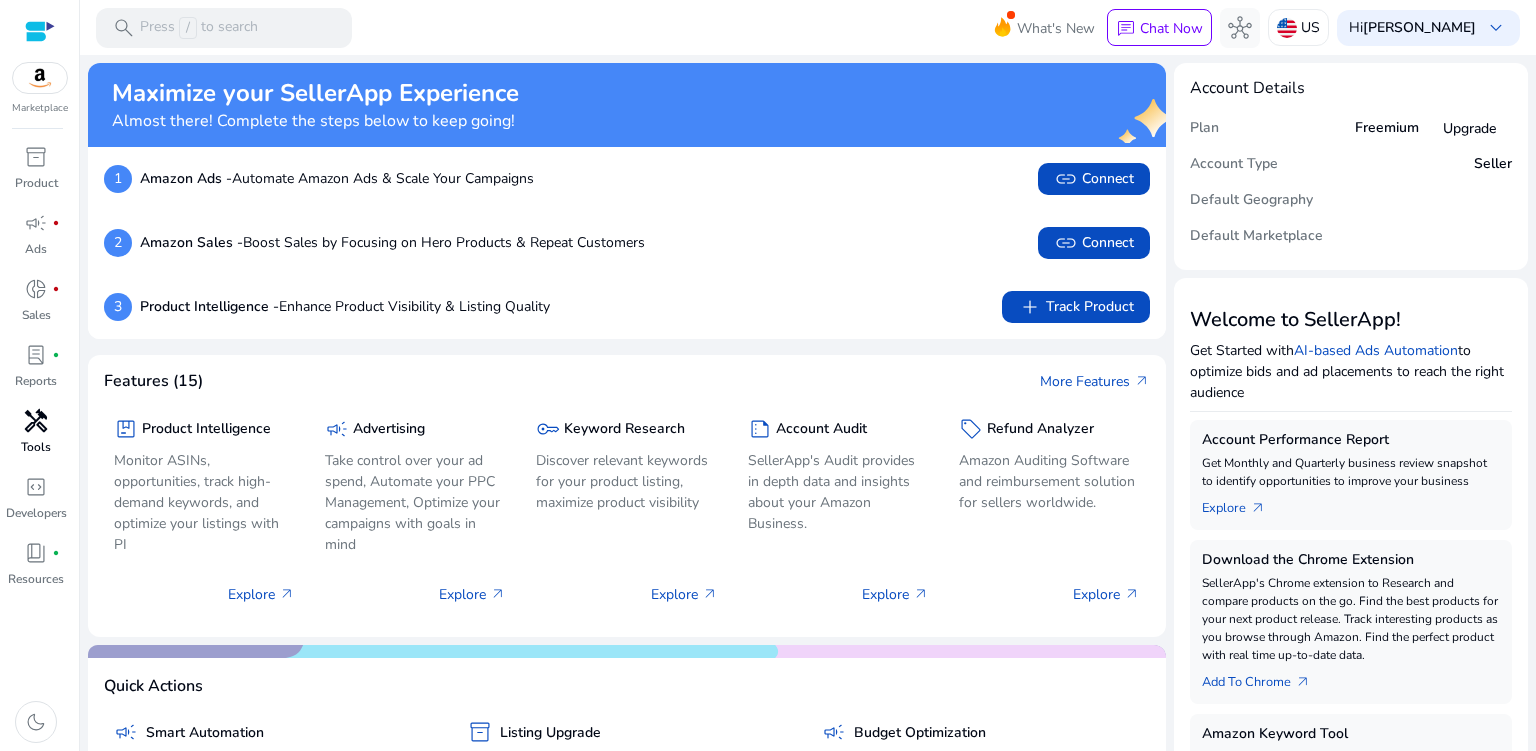 click on "handyman" at bounding box center (36, 421) 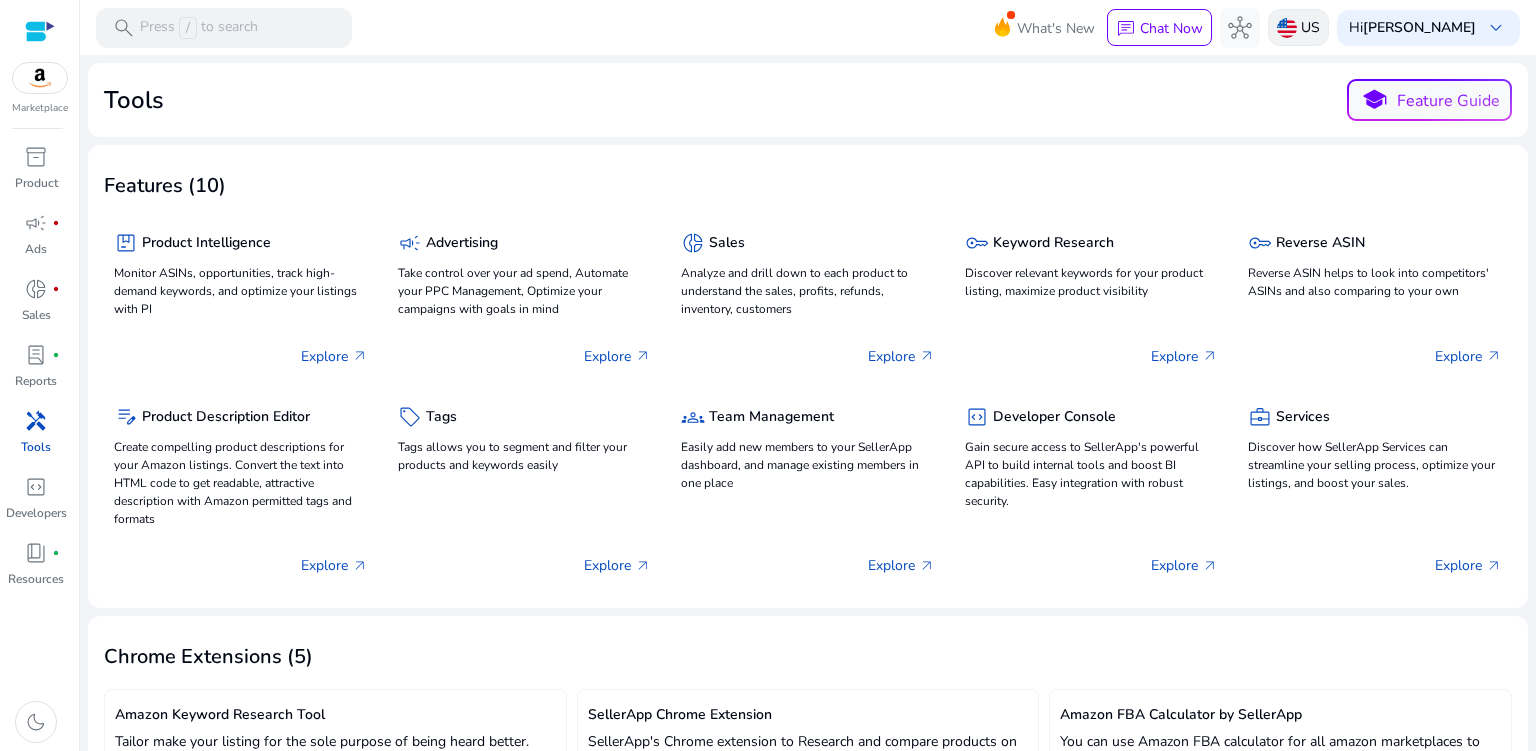 click on "US" at bounding box center [1298, 27] 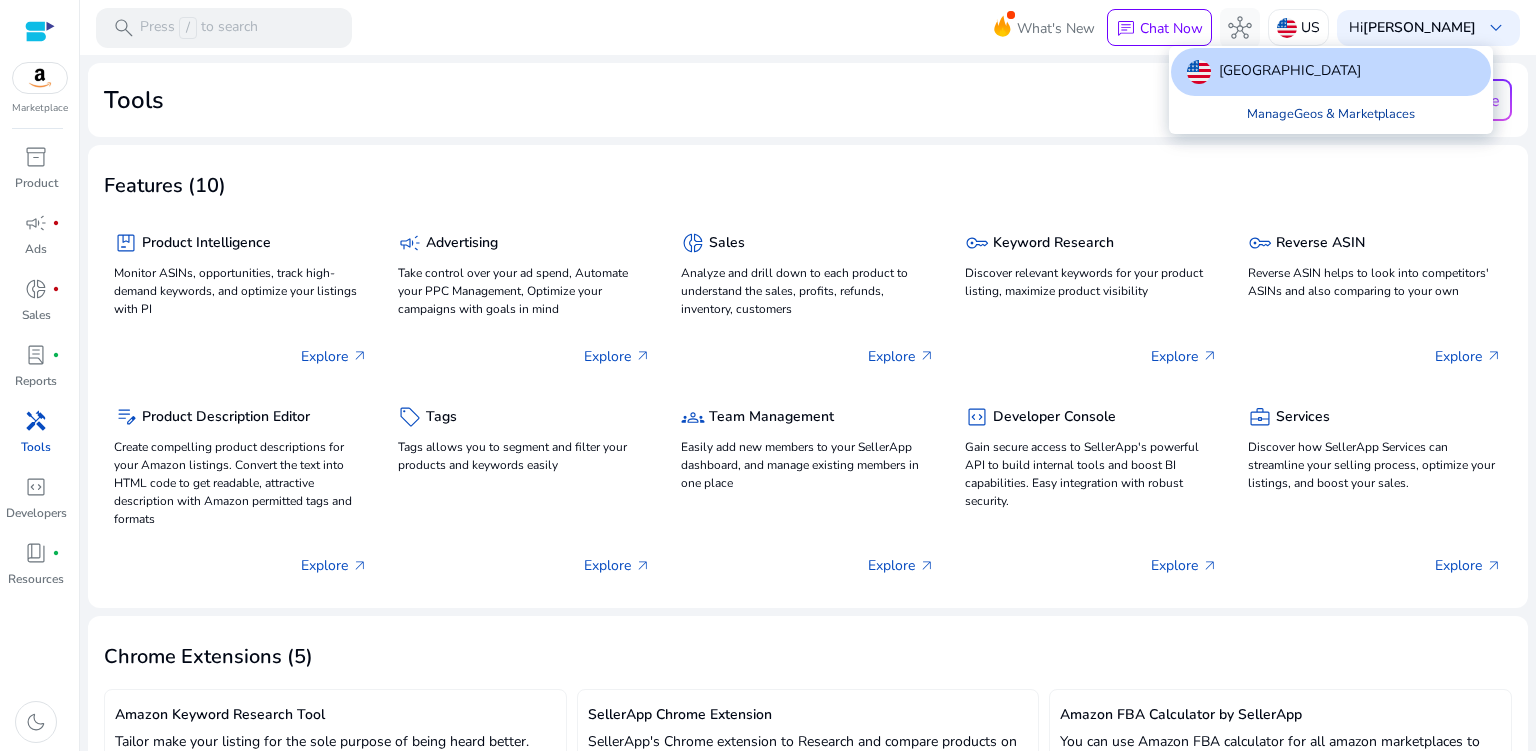 click on "Manage   Geos & Marketplaces" at bounding box center [1331, 114] 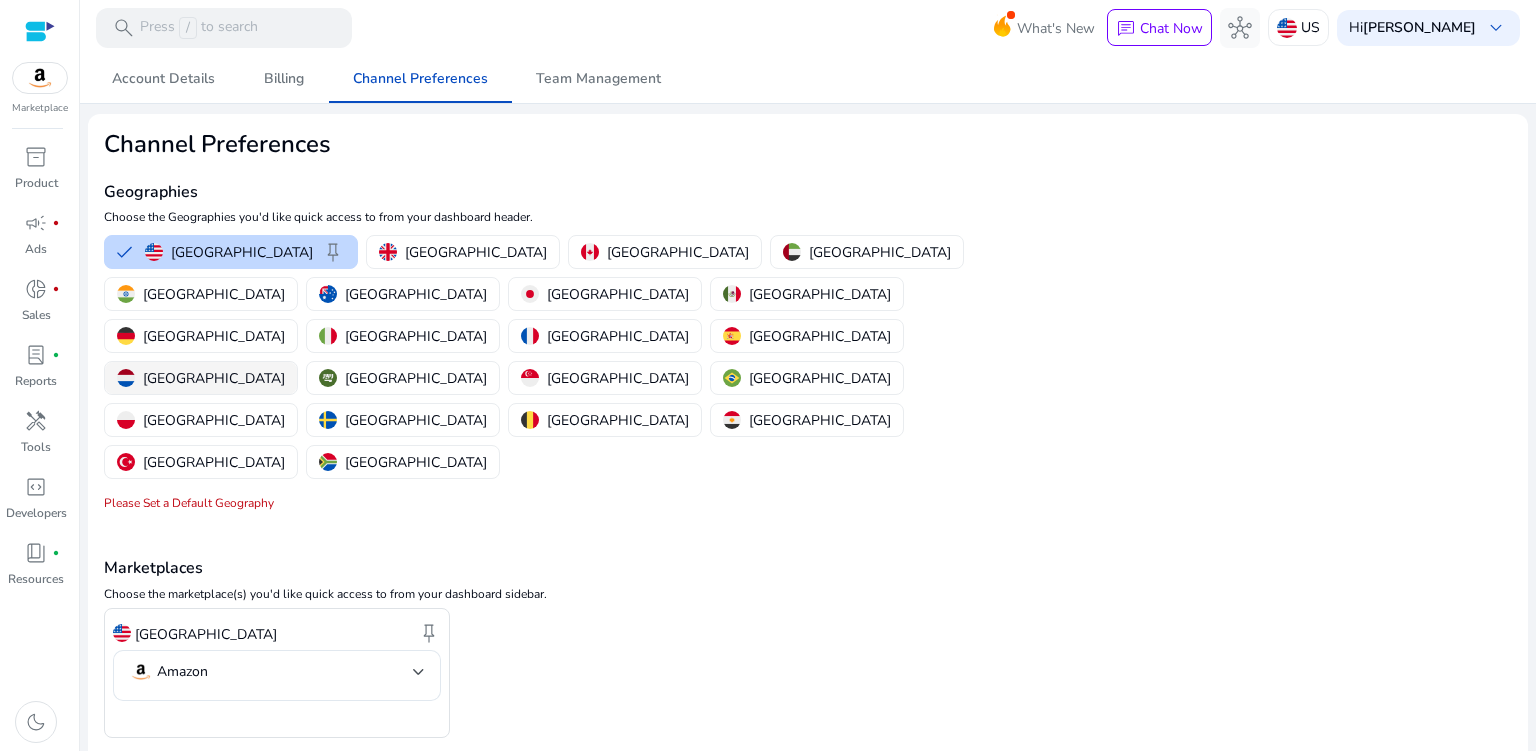 drag, startPoint x: 798, startPoint y: 235, endPoint x: 812, endPoint y: 286, distance: 52.886673 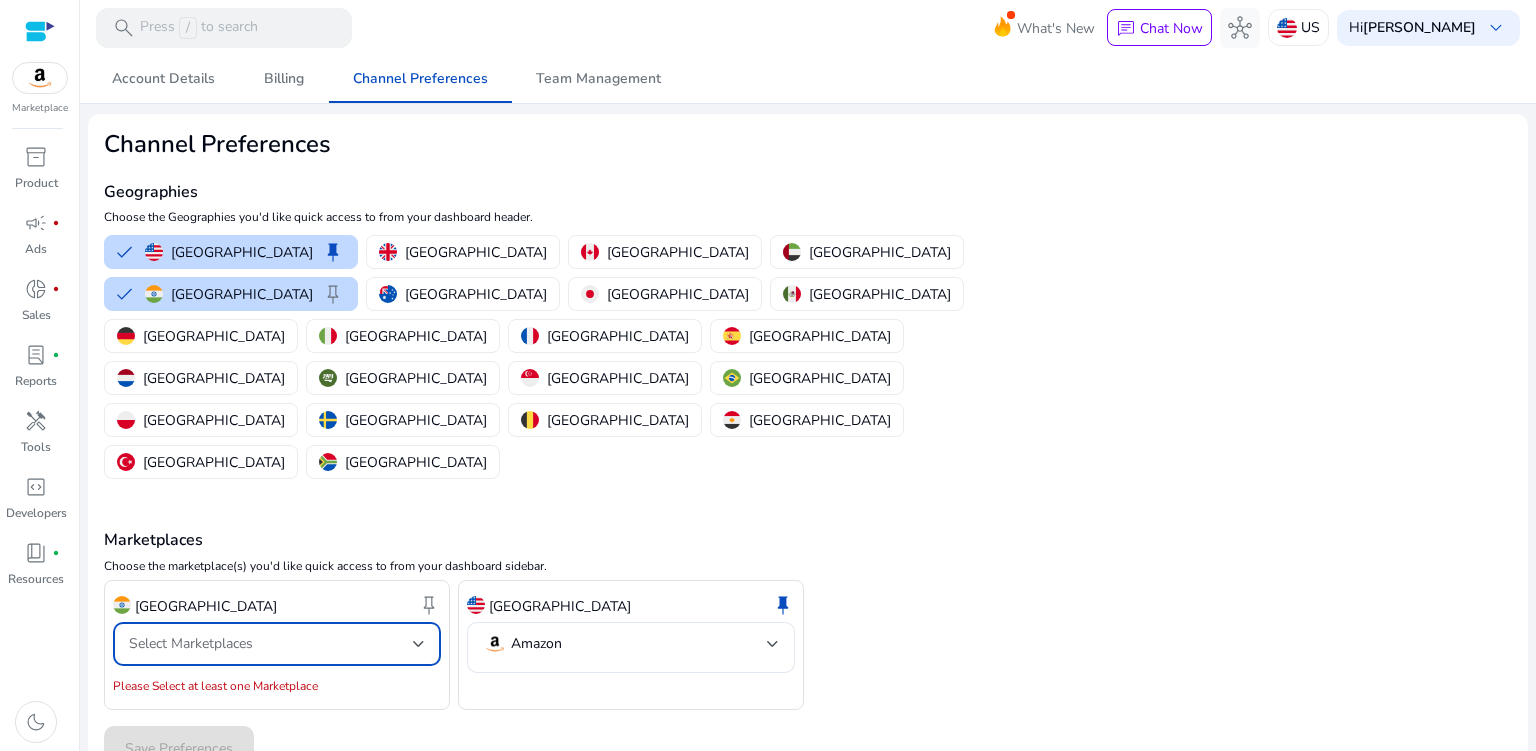 click at bounding box center (419, 644) 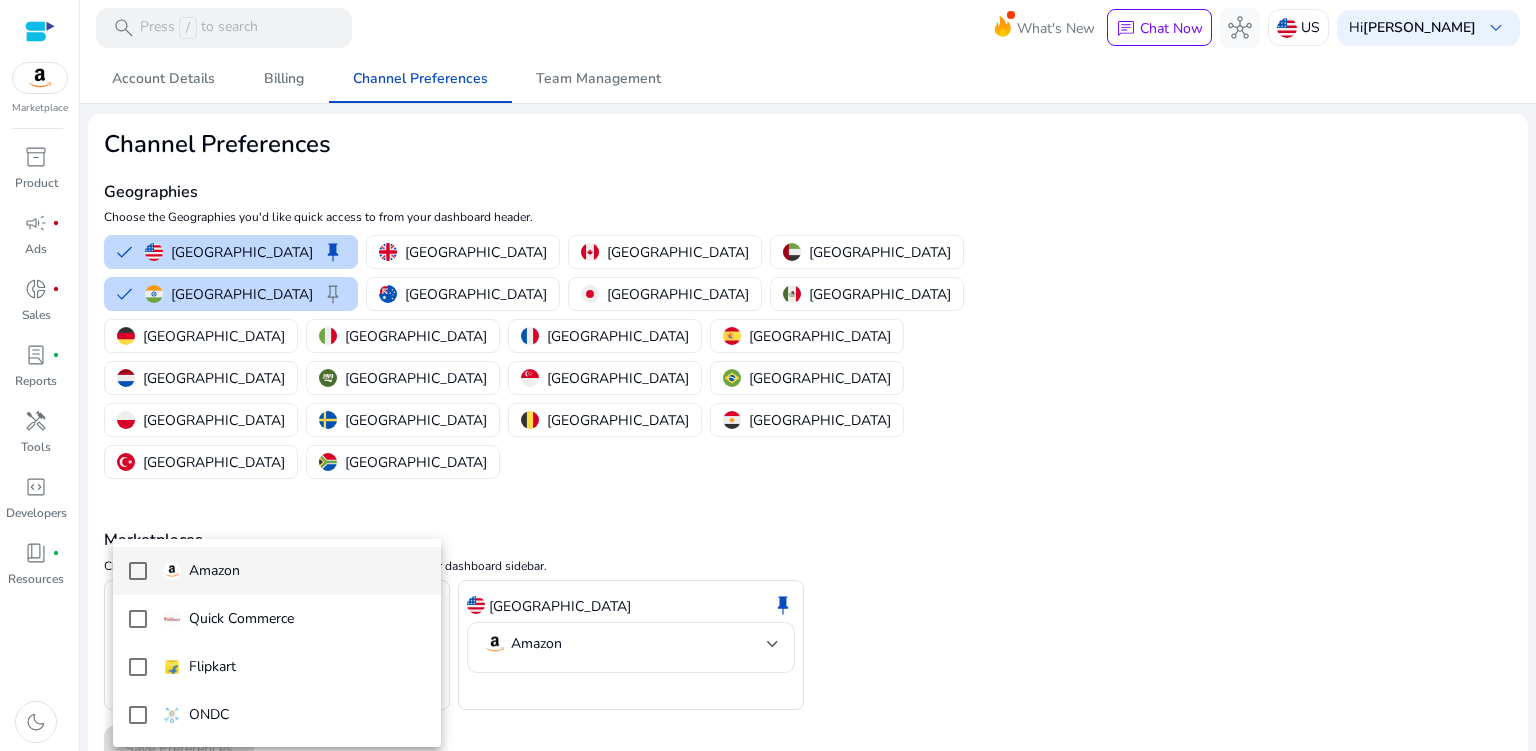 click at bounding box center (138, 571) 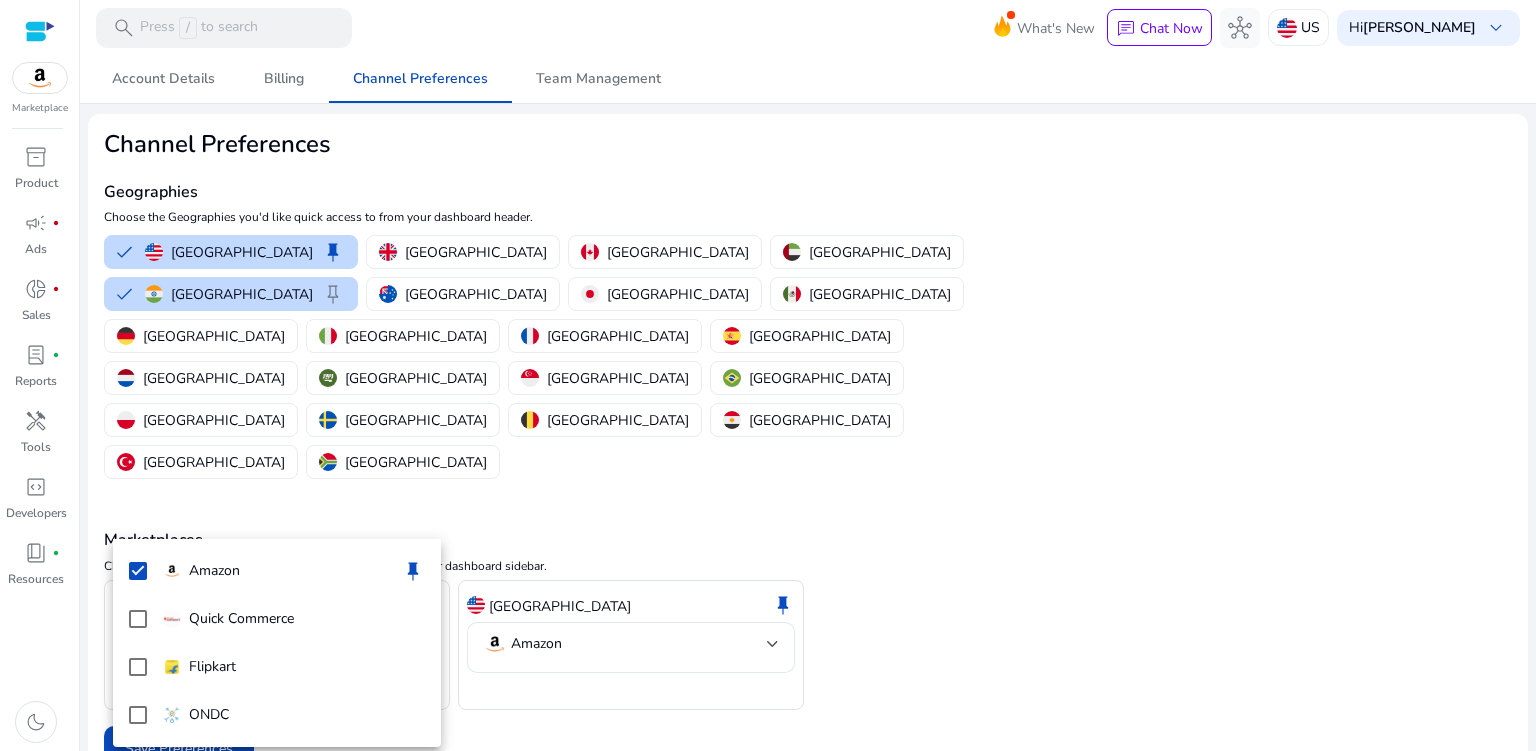click at bounding box center (768, 375) 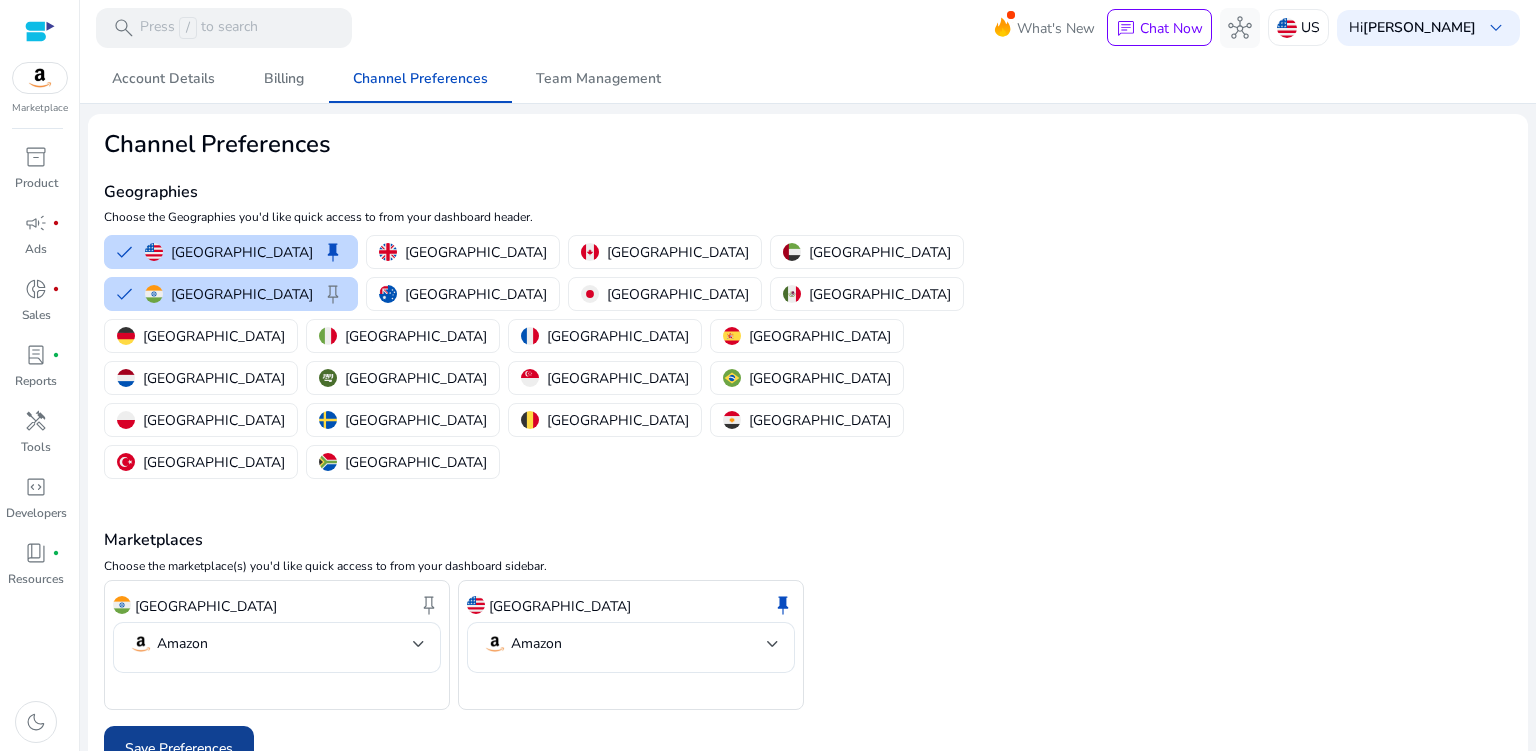 click 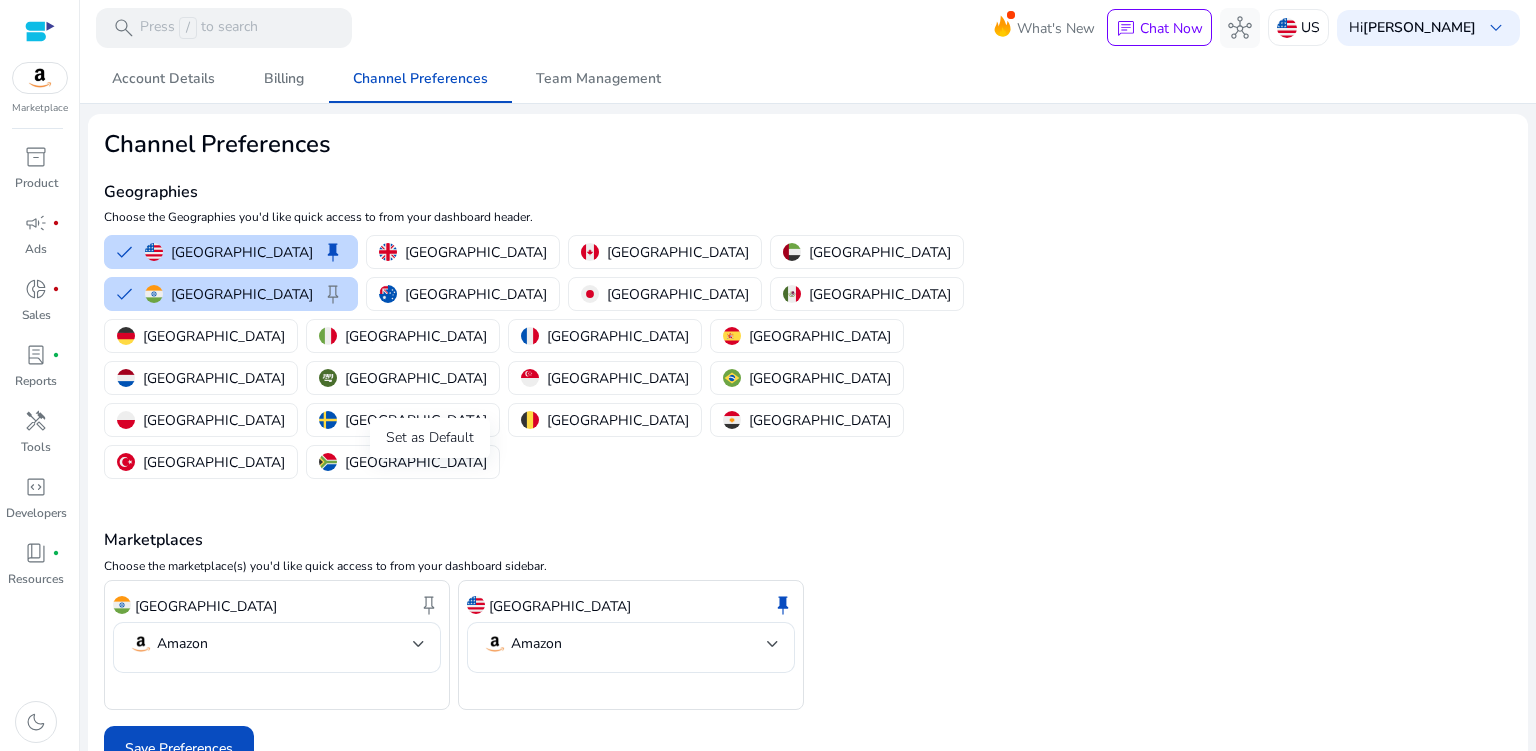 click on "keep" 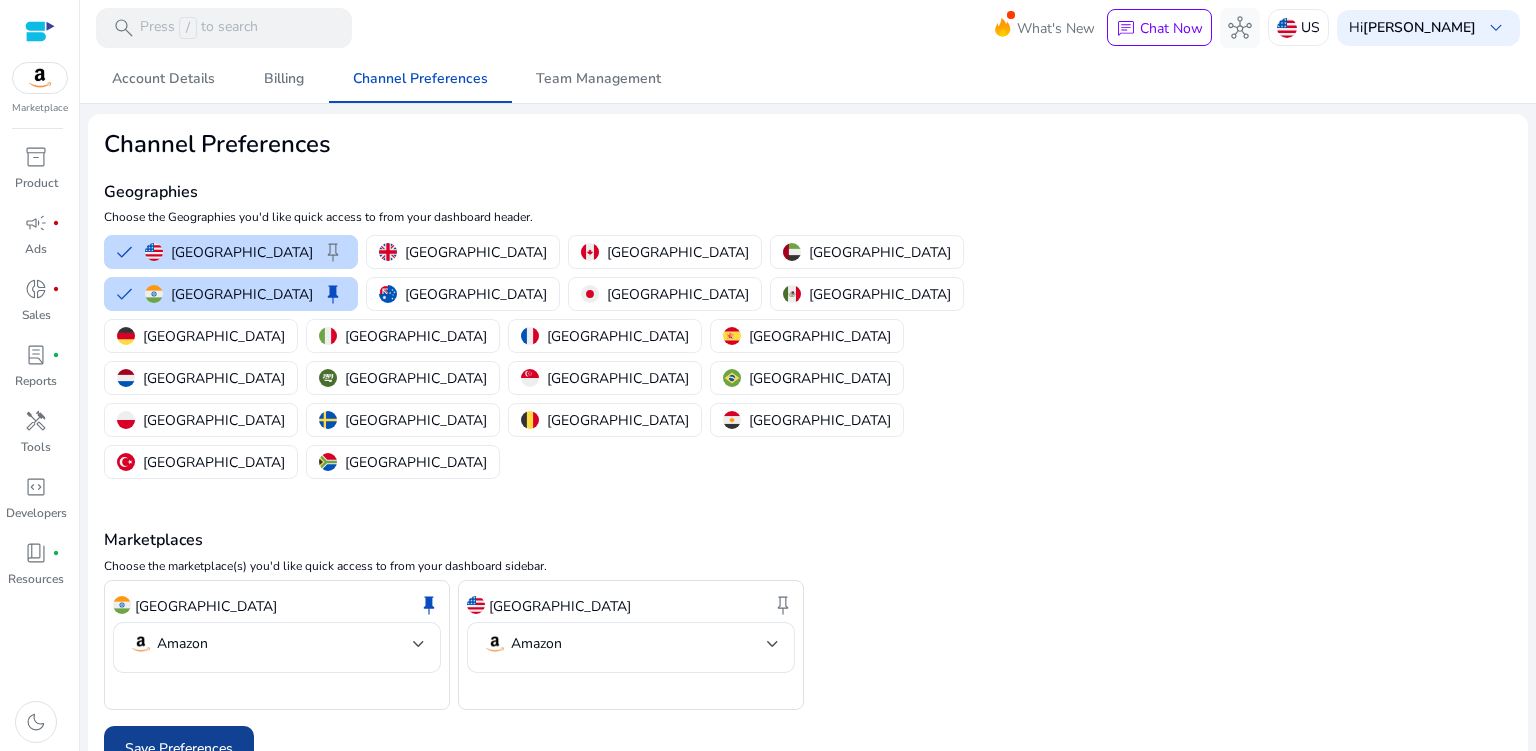 click 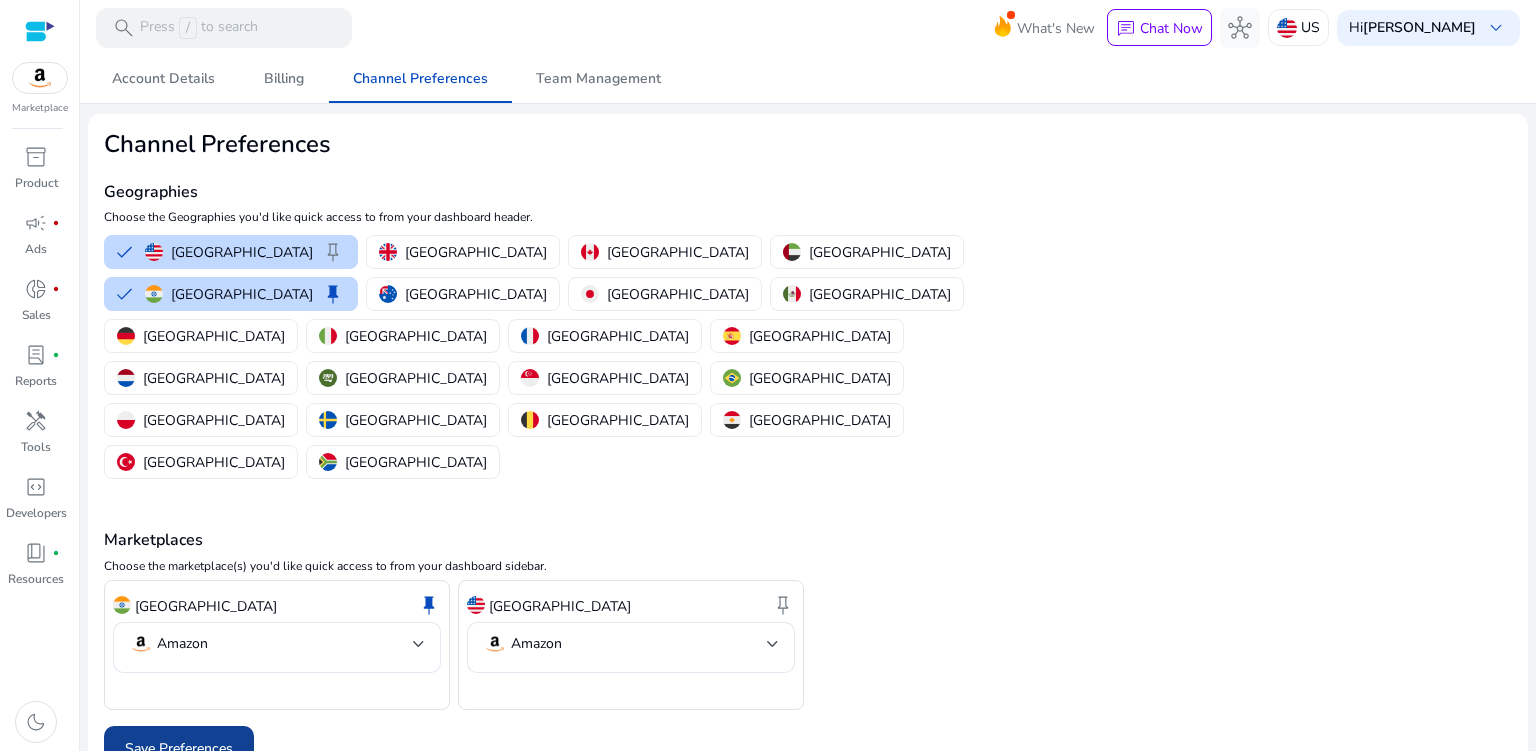click on "Save Preferences" 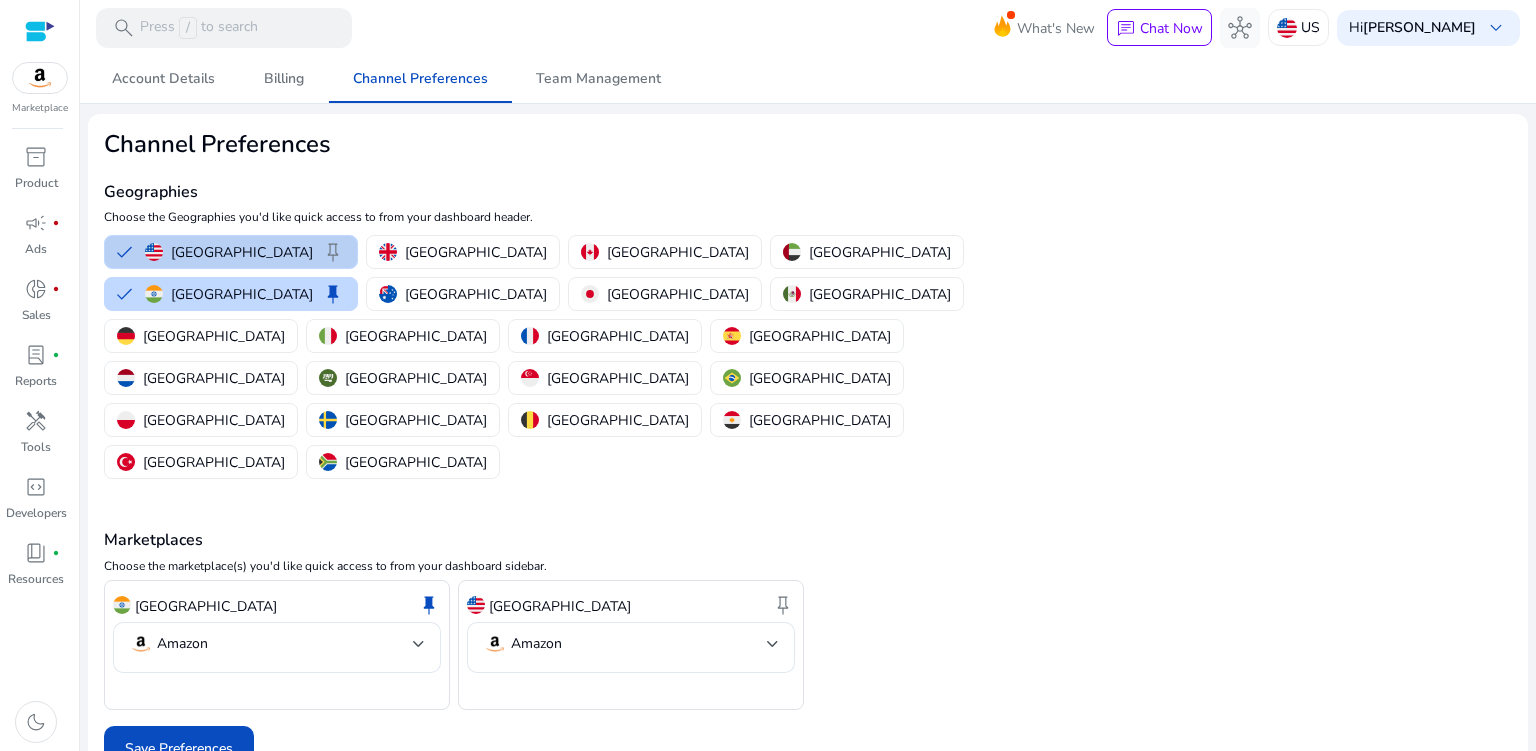 click on "[GEOGRAPHIC_DATA]" at bounding box center [242, 252] 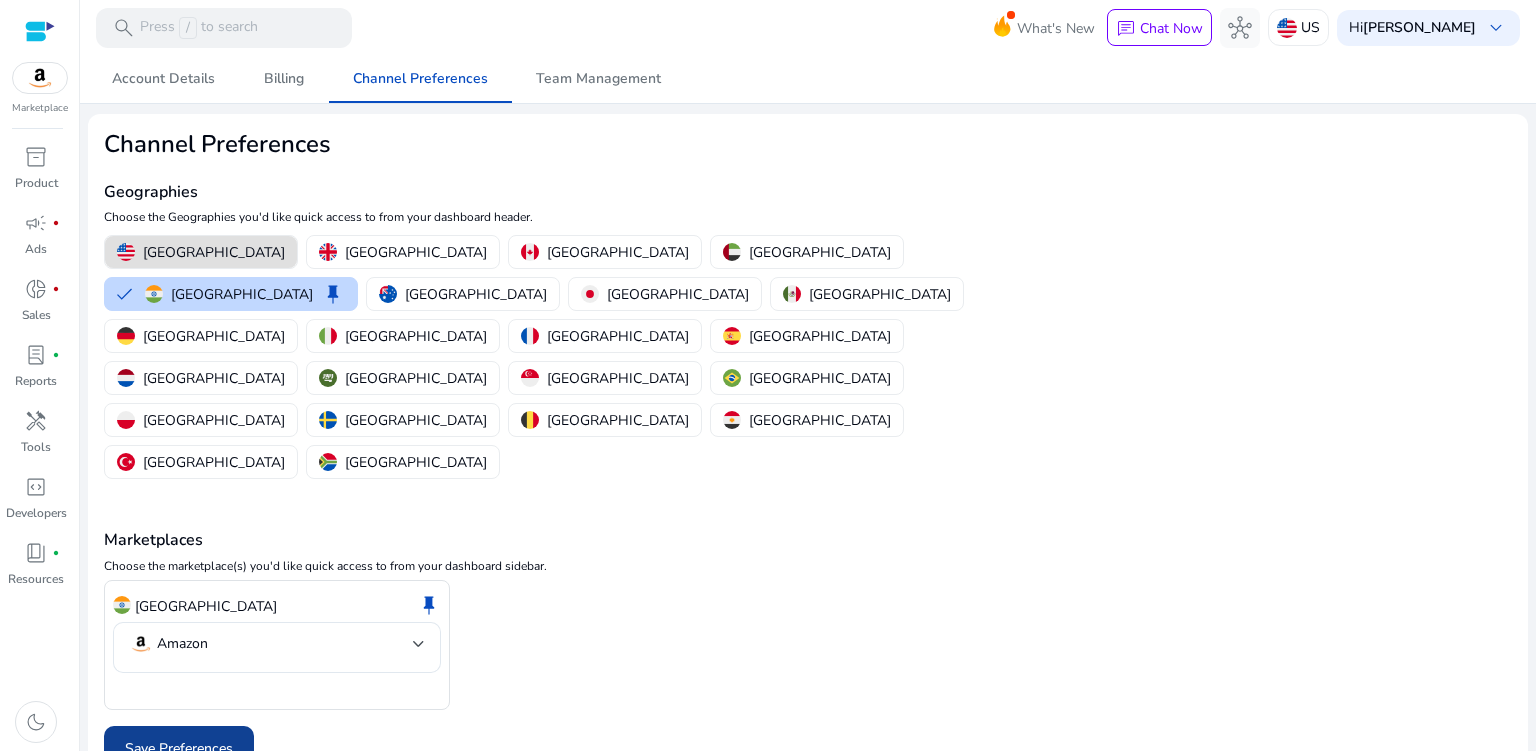 click on "Save Preferences" 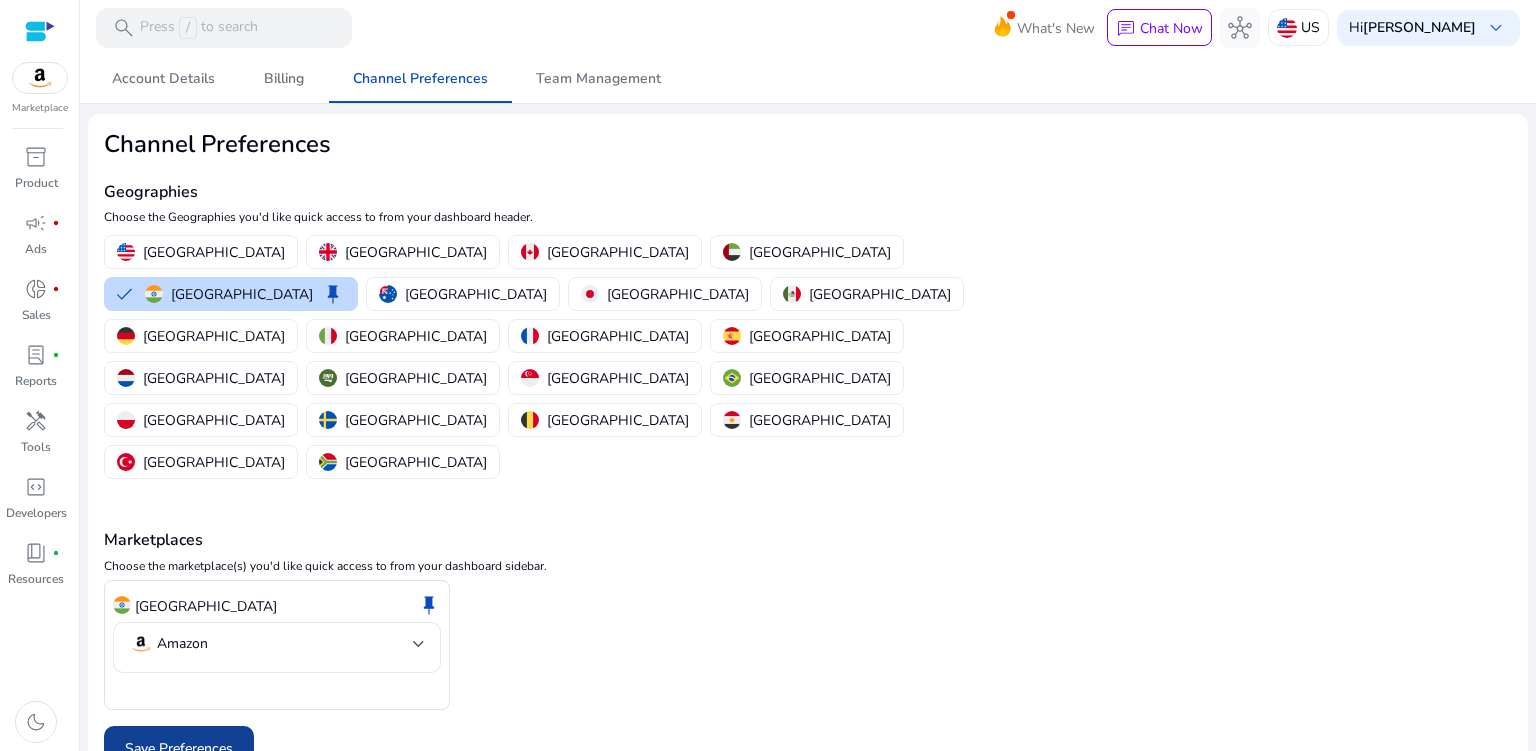 click on "Save Preferences" 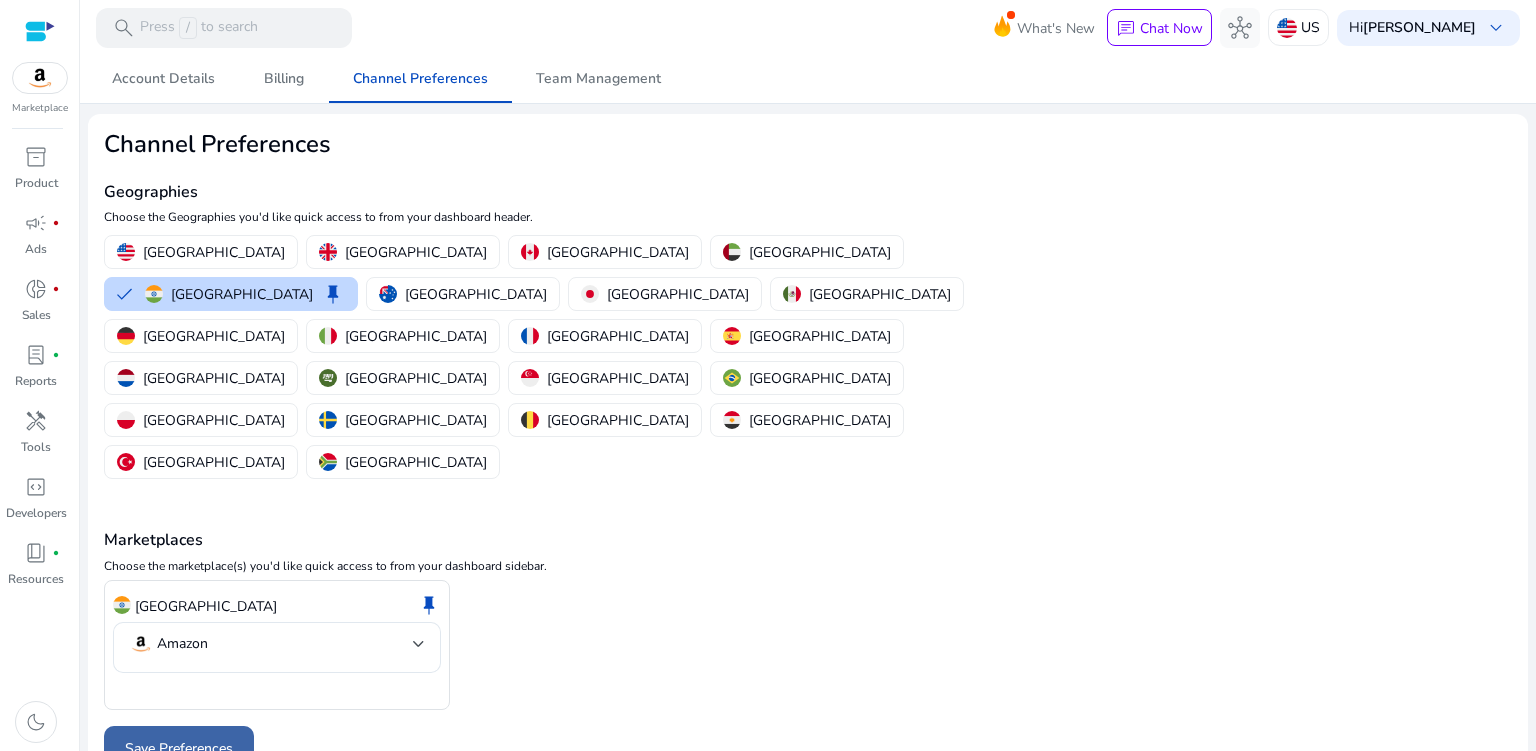 click on "Save Preferences" 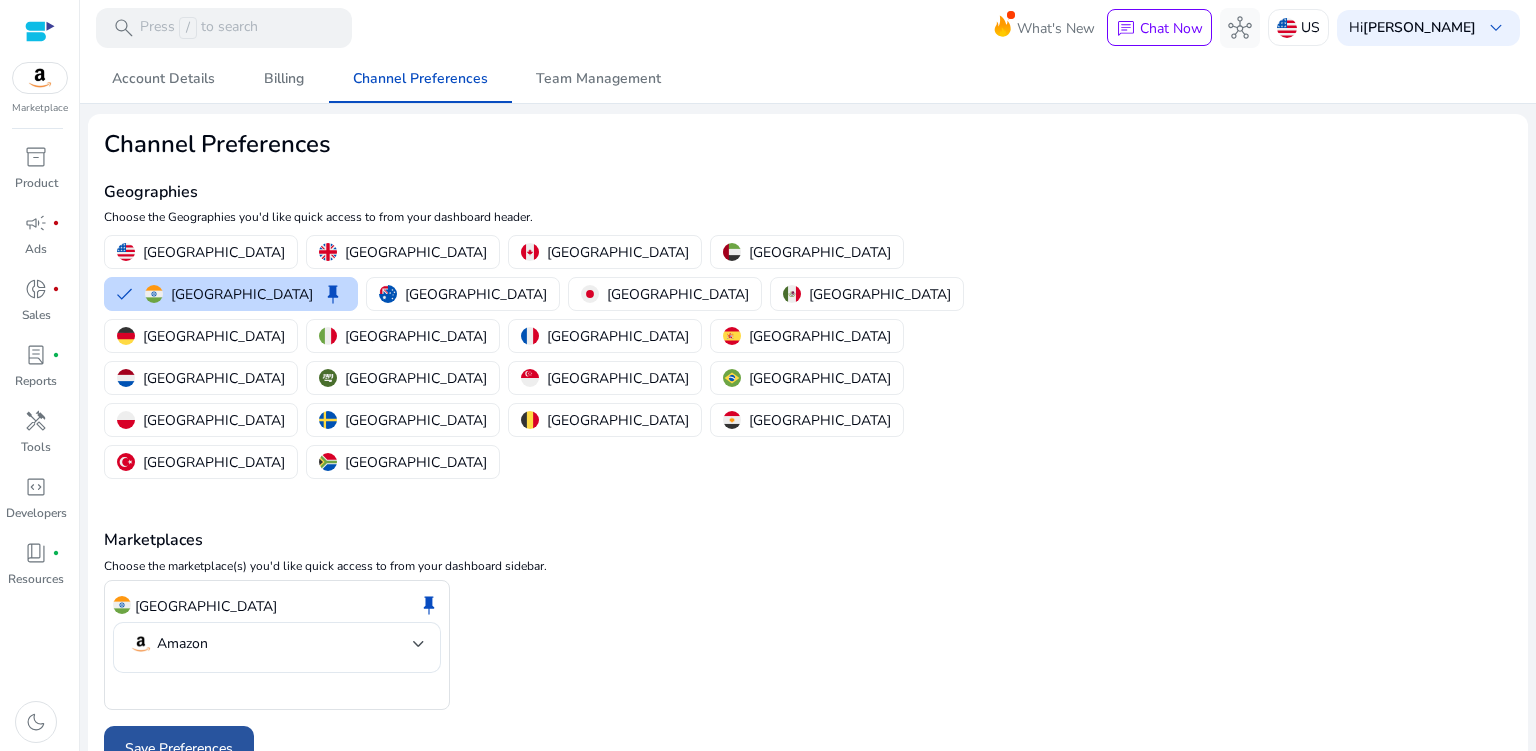 drag, startPoint x: 190, startPoint y: 612, endPoint x: 189, endPoint y: 625, distance: 13.038404 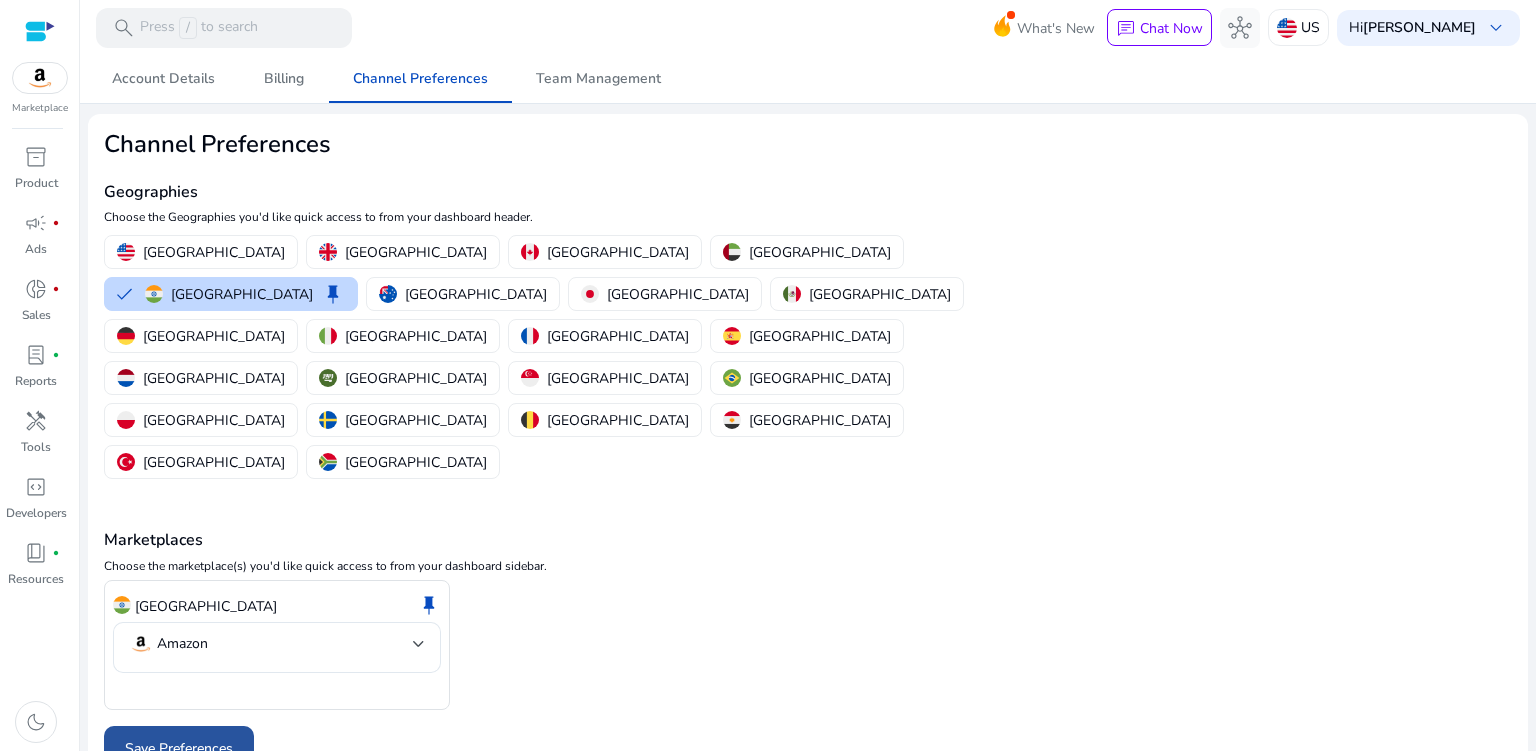 click on "Save Preferences" 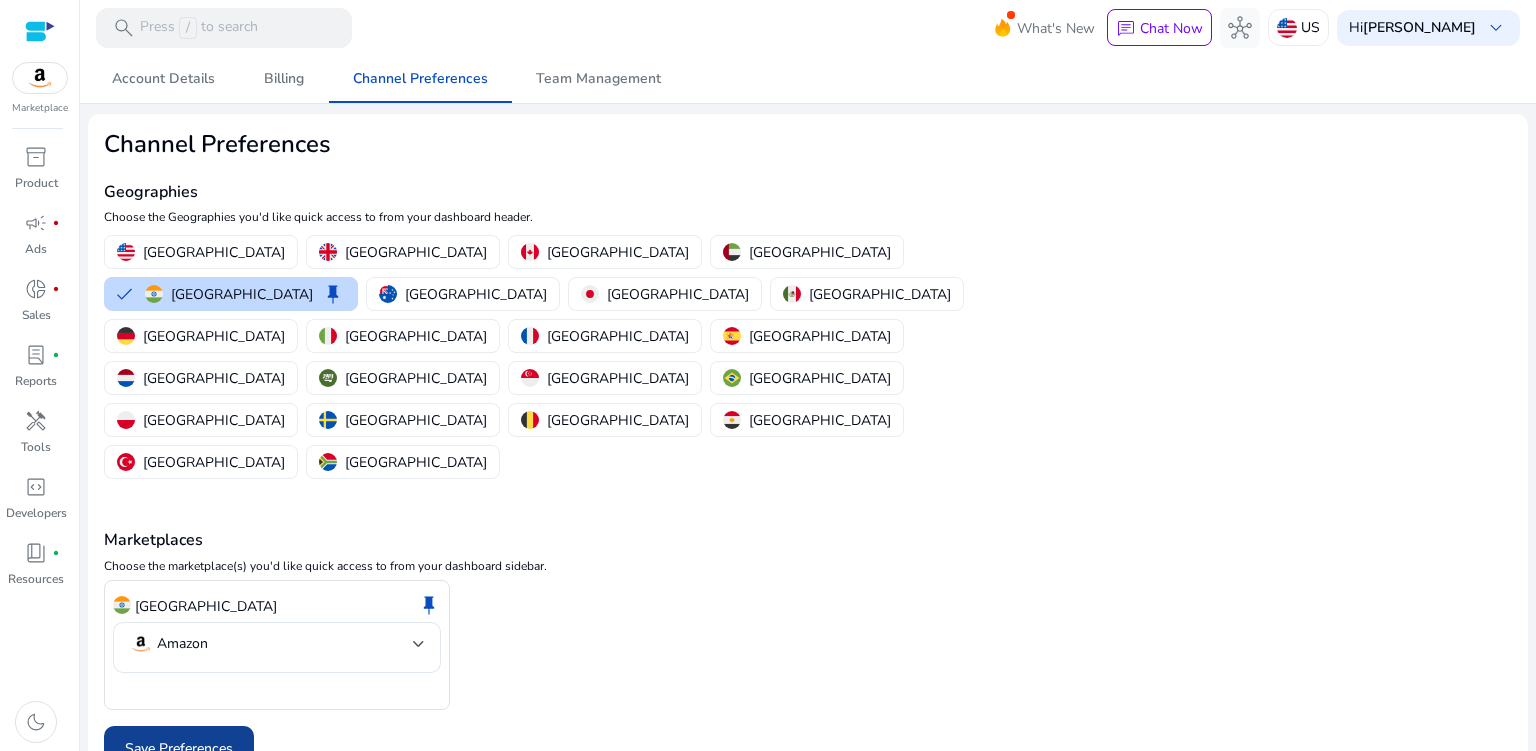click on "Save Preferences" 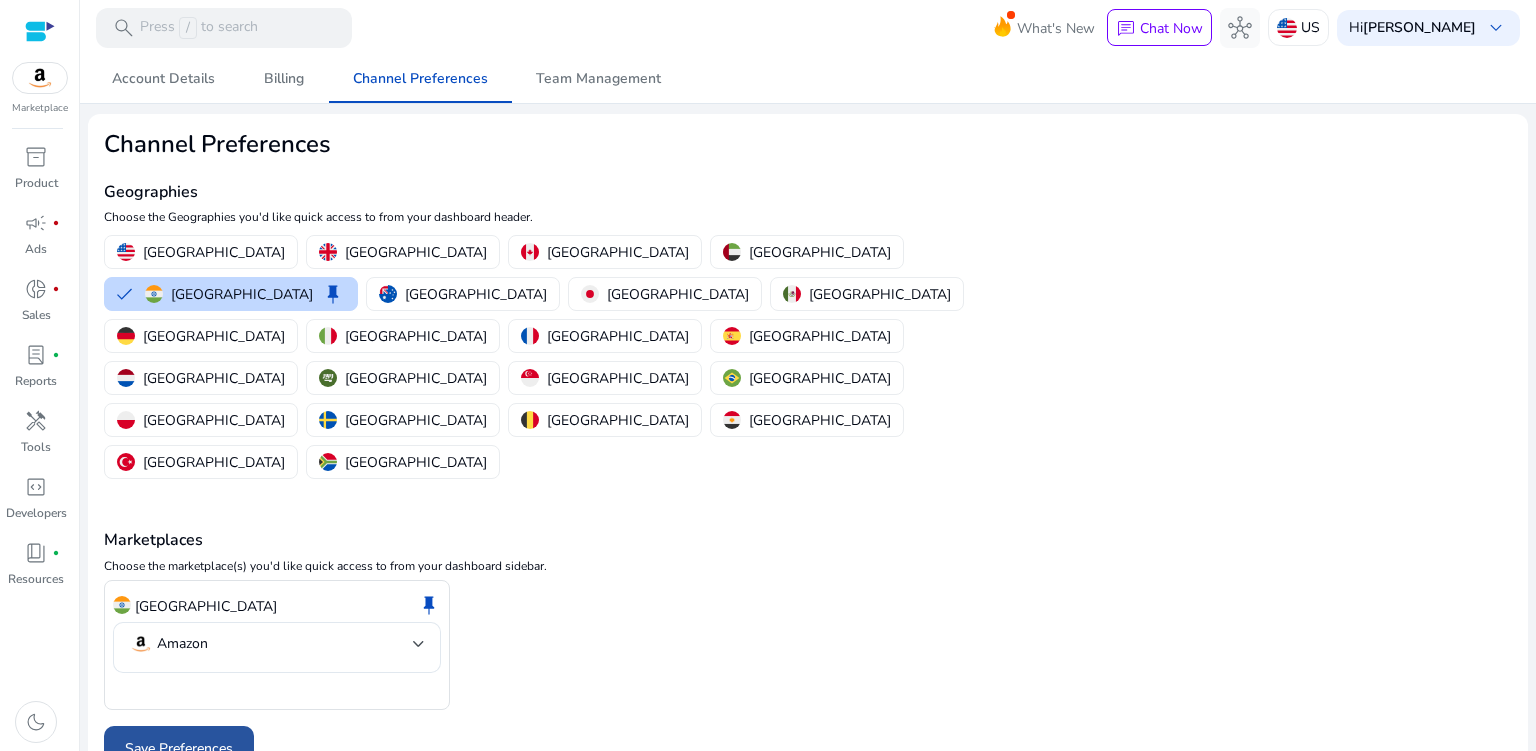 click on "Save Preferences" 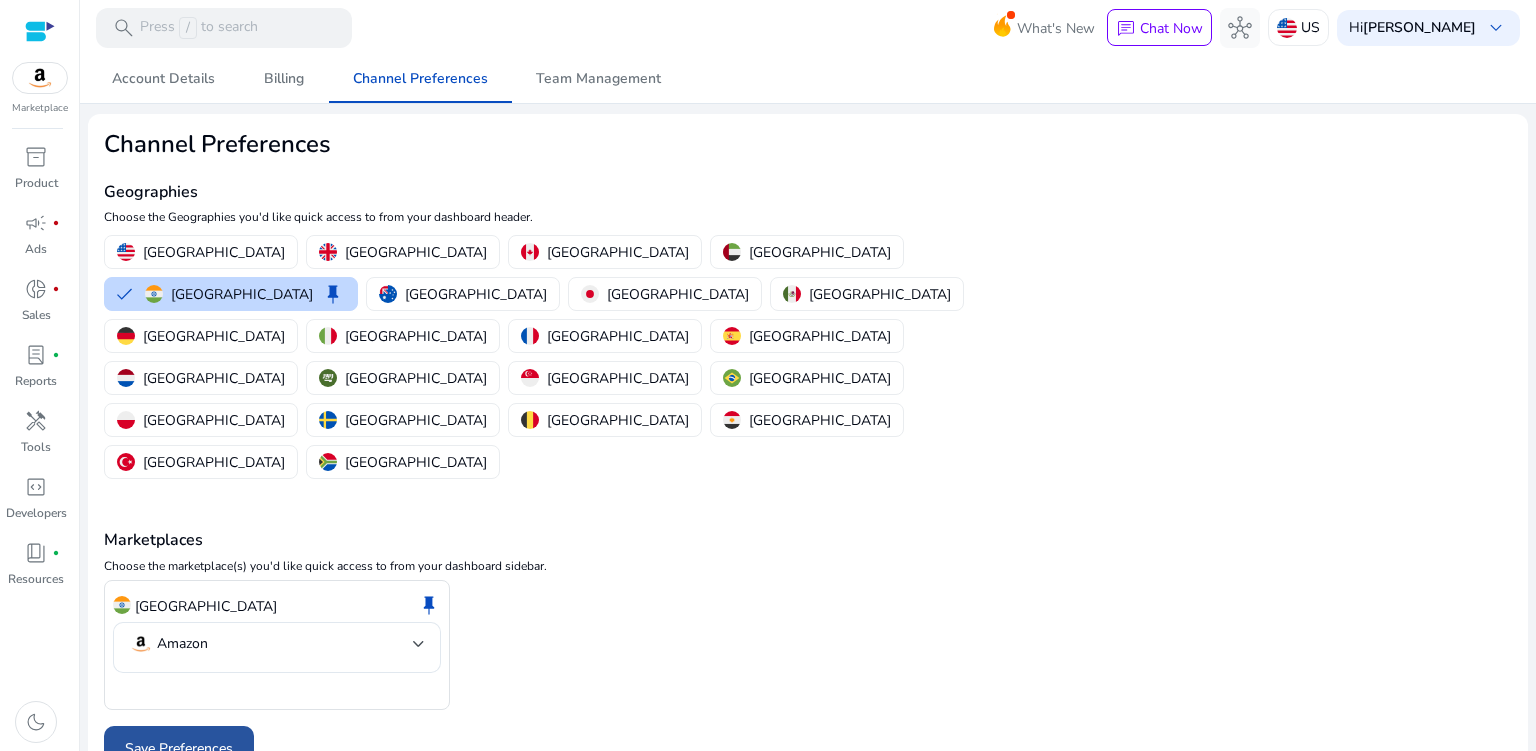 drag, startPoint x: 170, startPoint y: 614, endPoint x: 170, endPoint y: 600, distance: 14 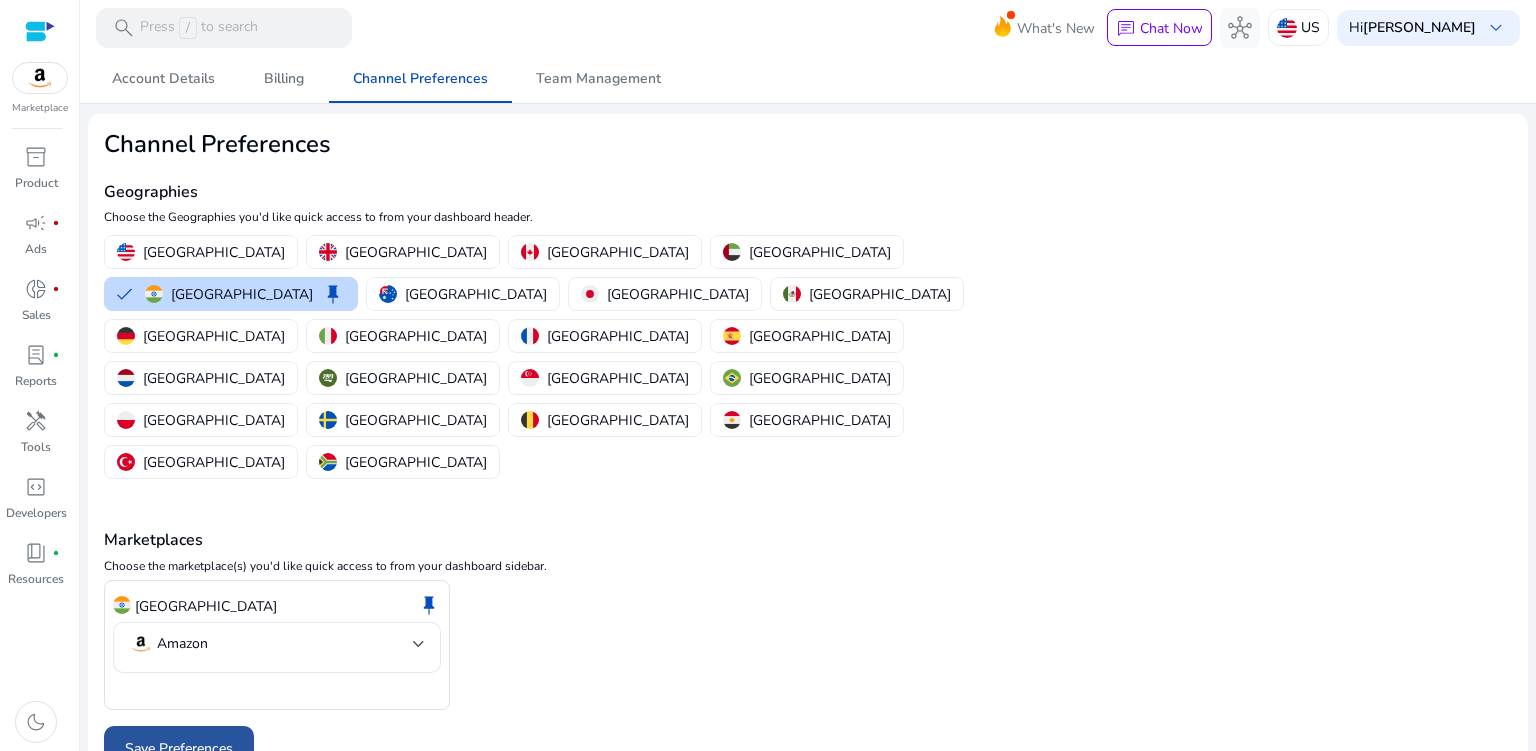 click on "Save Preferences" 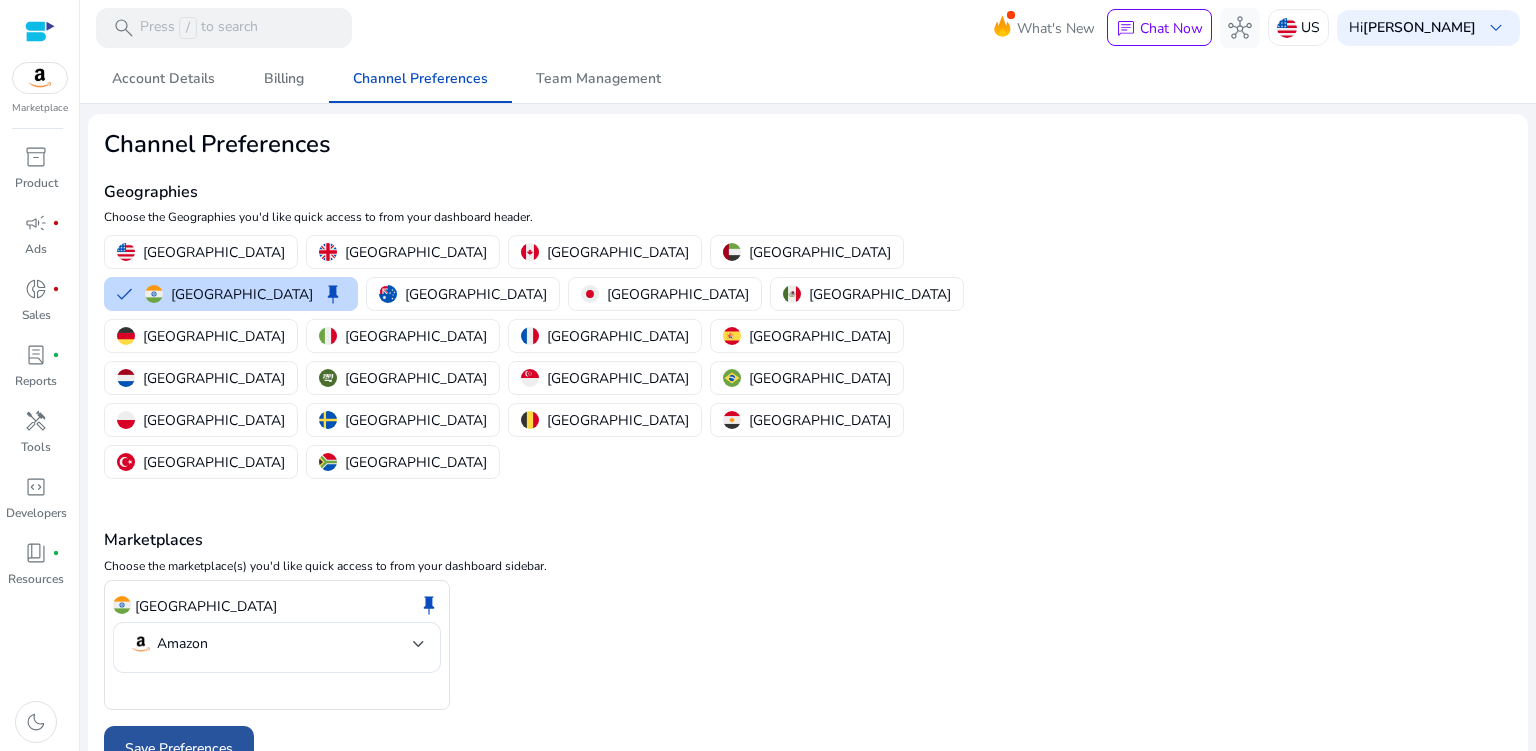 click on "Save Preferences" 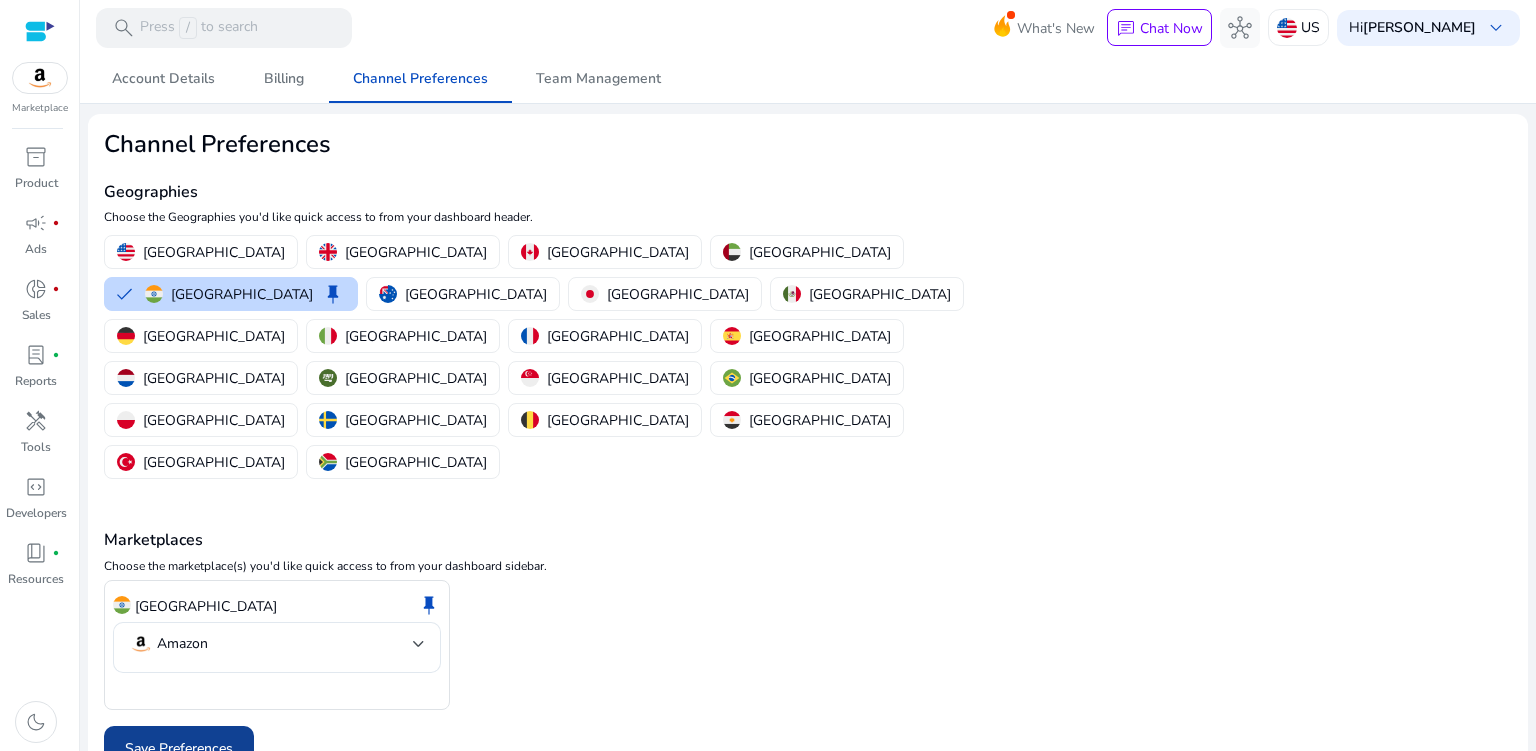 click on "Save Preferences" 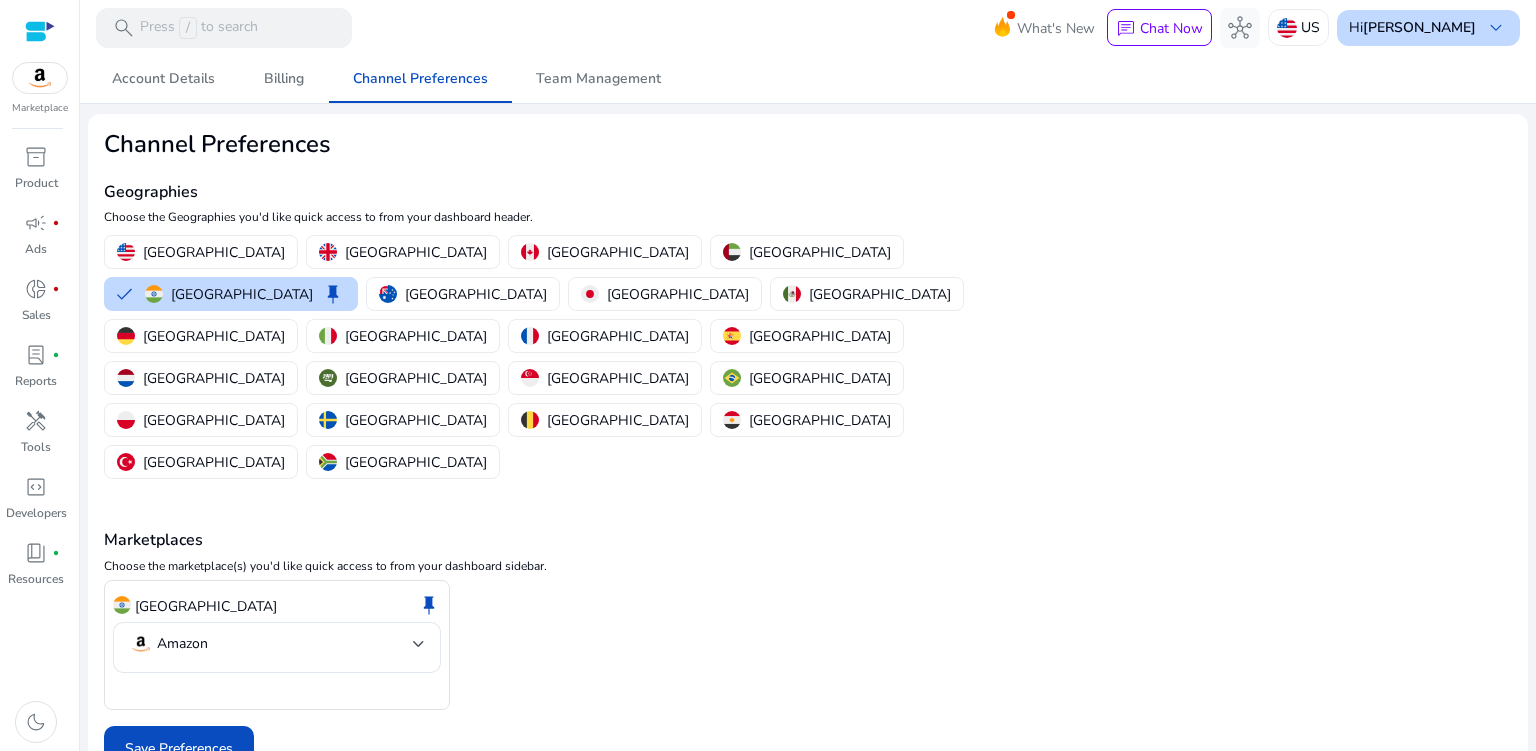 click on "Hi  [PERSON_NAME]  keyboard_arrow_down" at bounding box center [1428, 28] 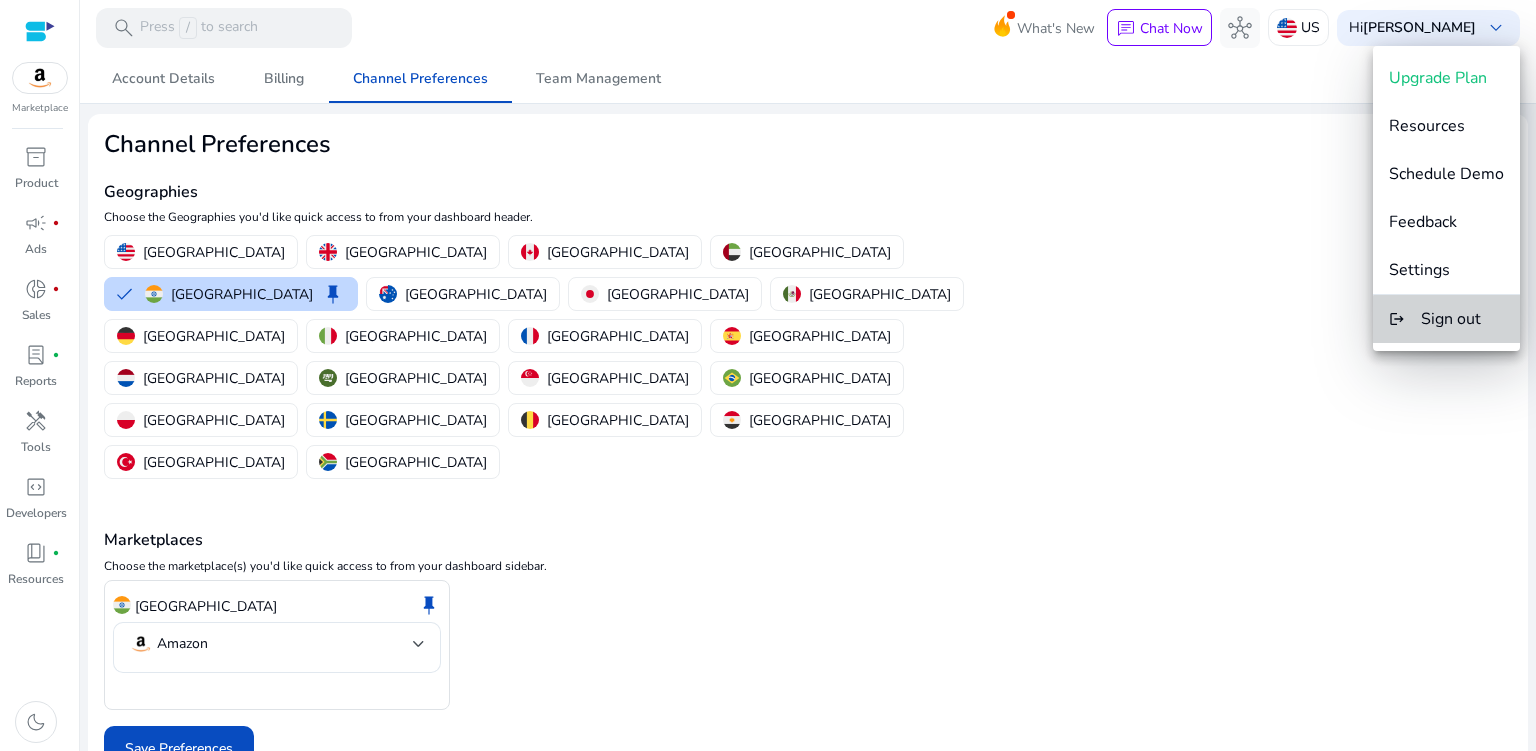 click on "logout Sign out" at bounding box center (1446, 319) 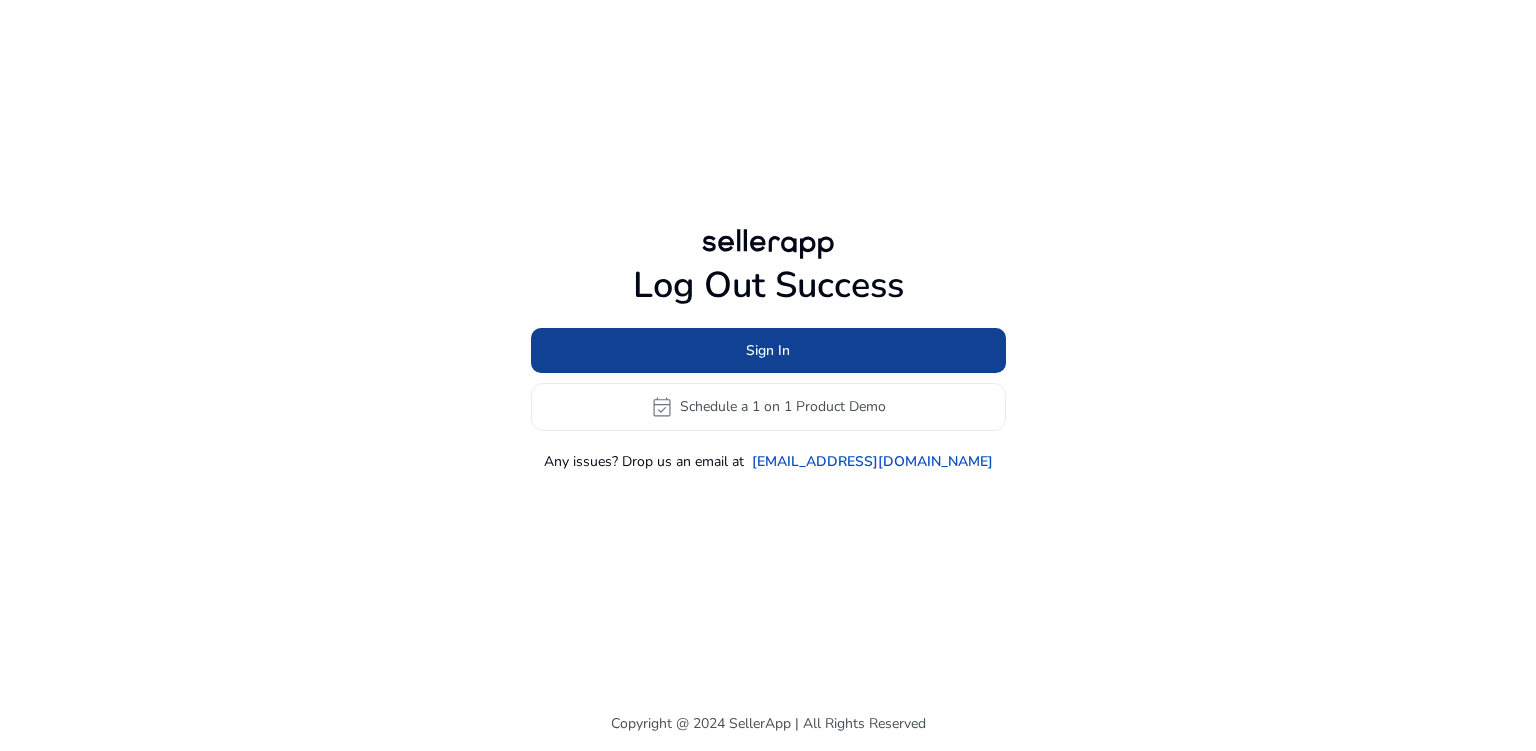 click on "Sign In" 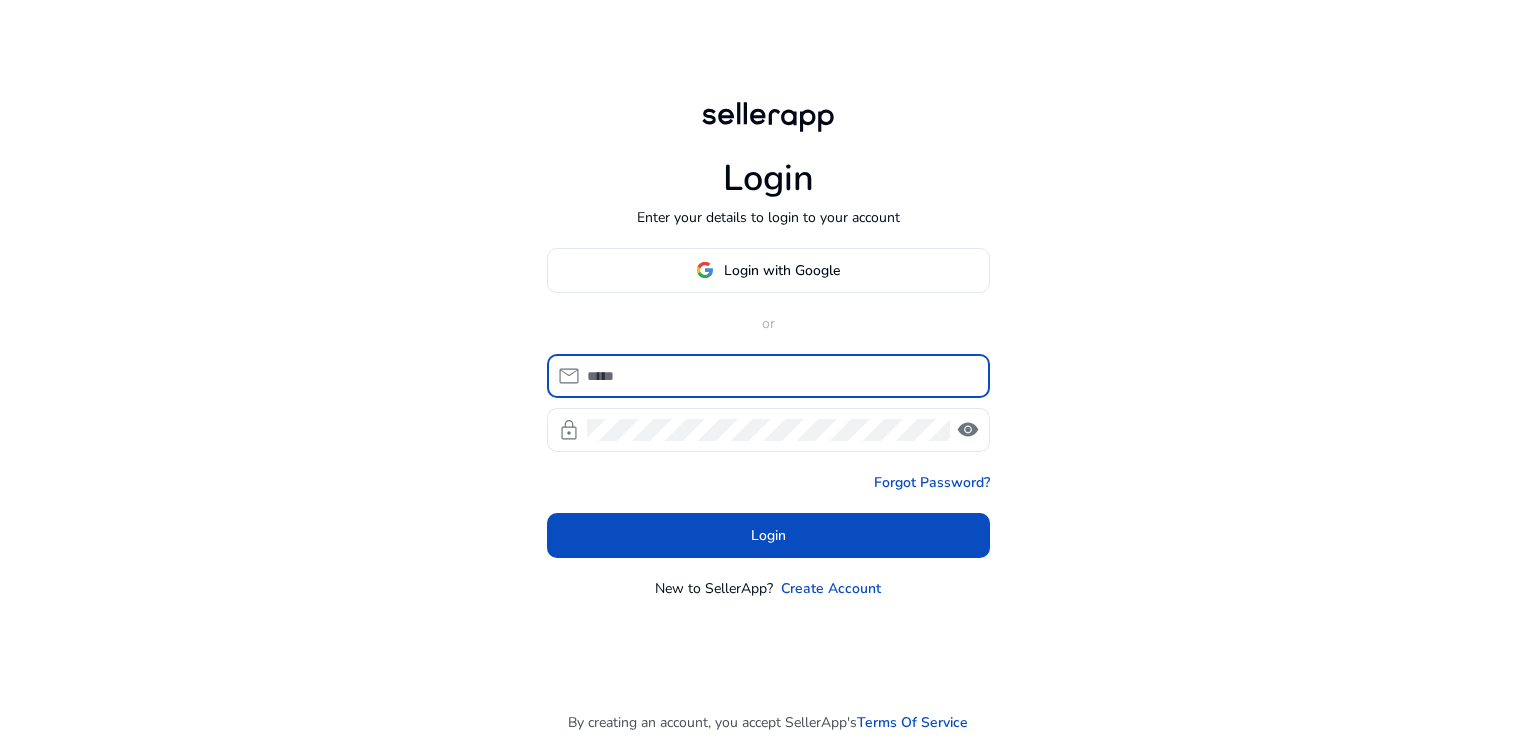 click at bounding box center [780, 376] 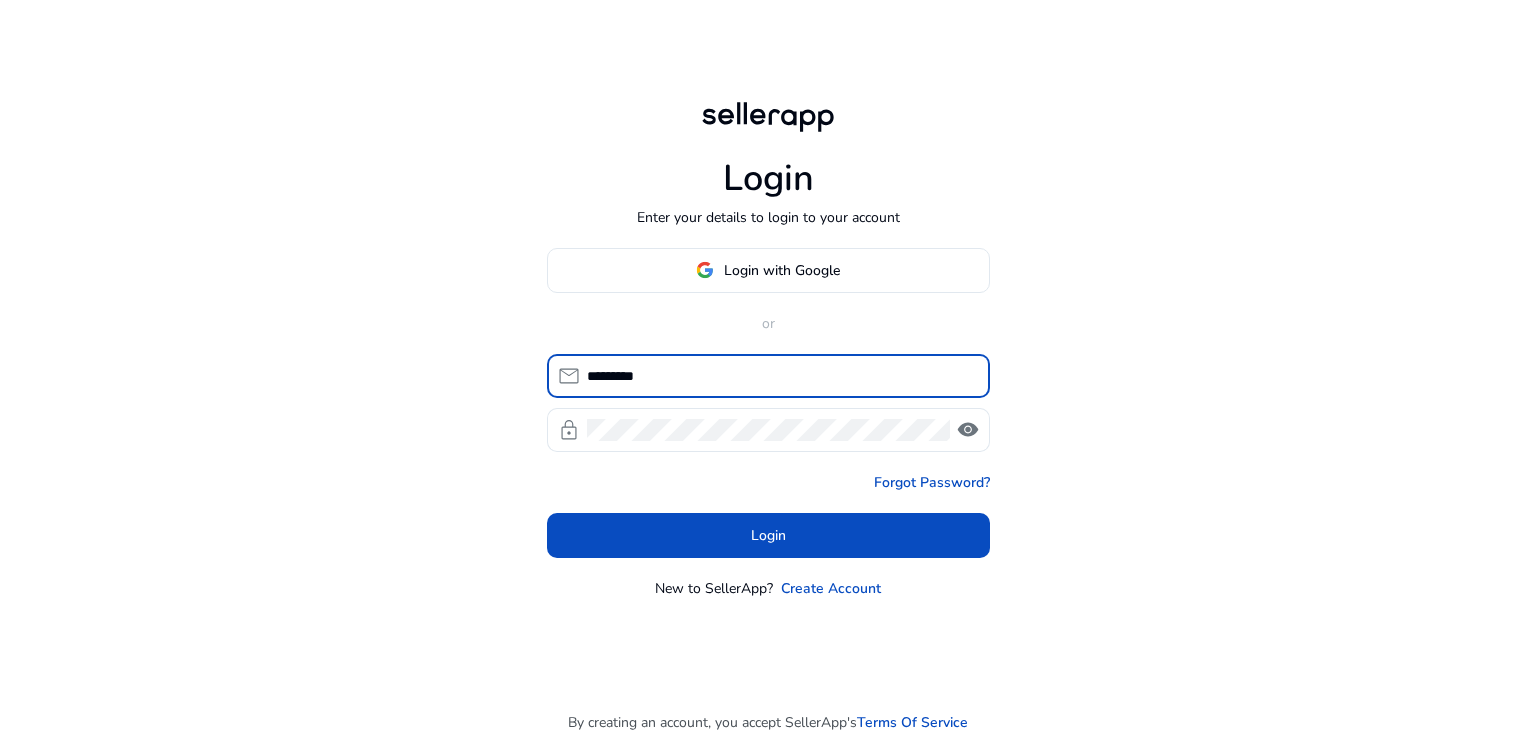 click on "*********" at bounding box center (780, 376) 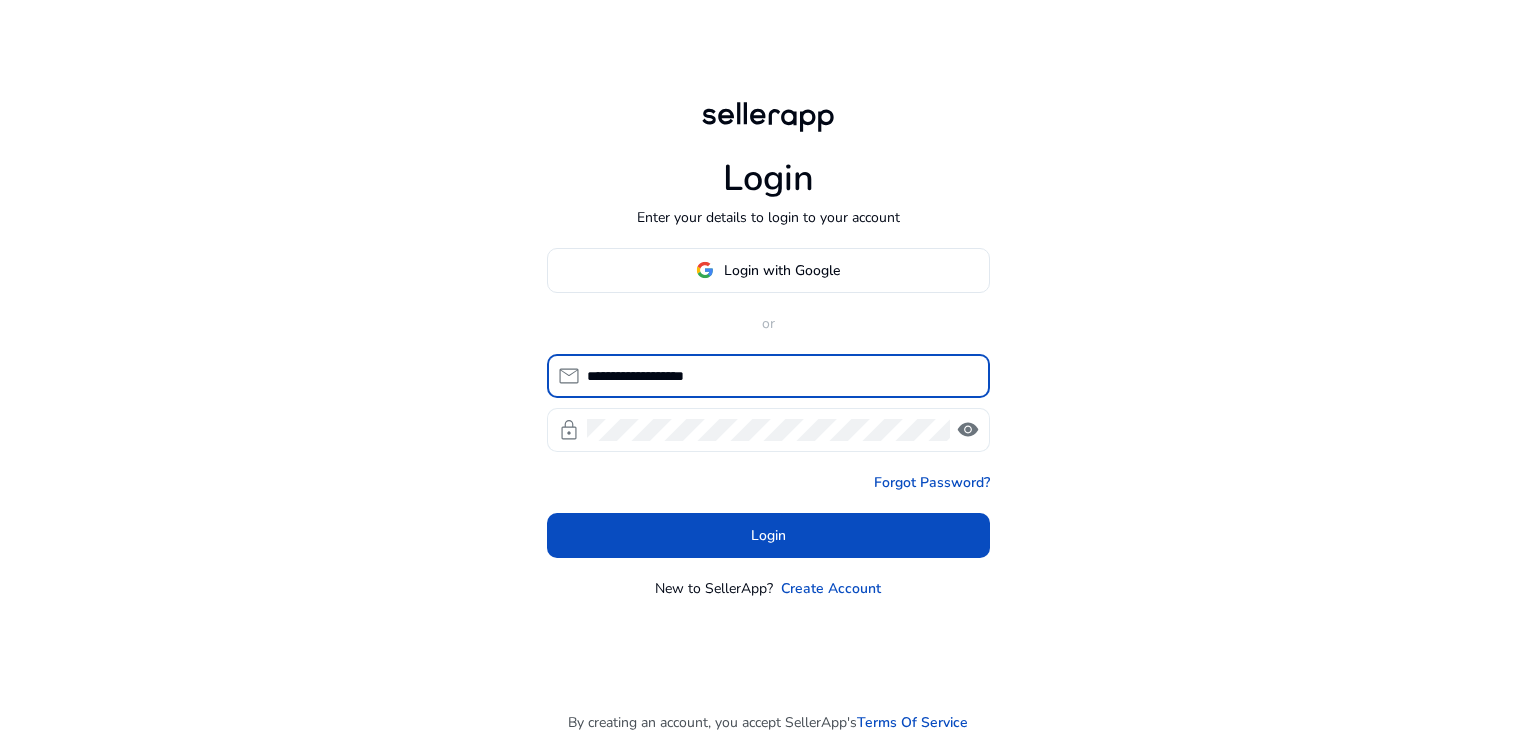 type on "**********" 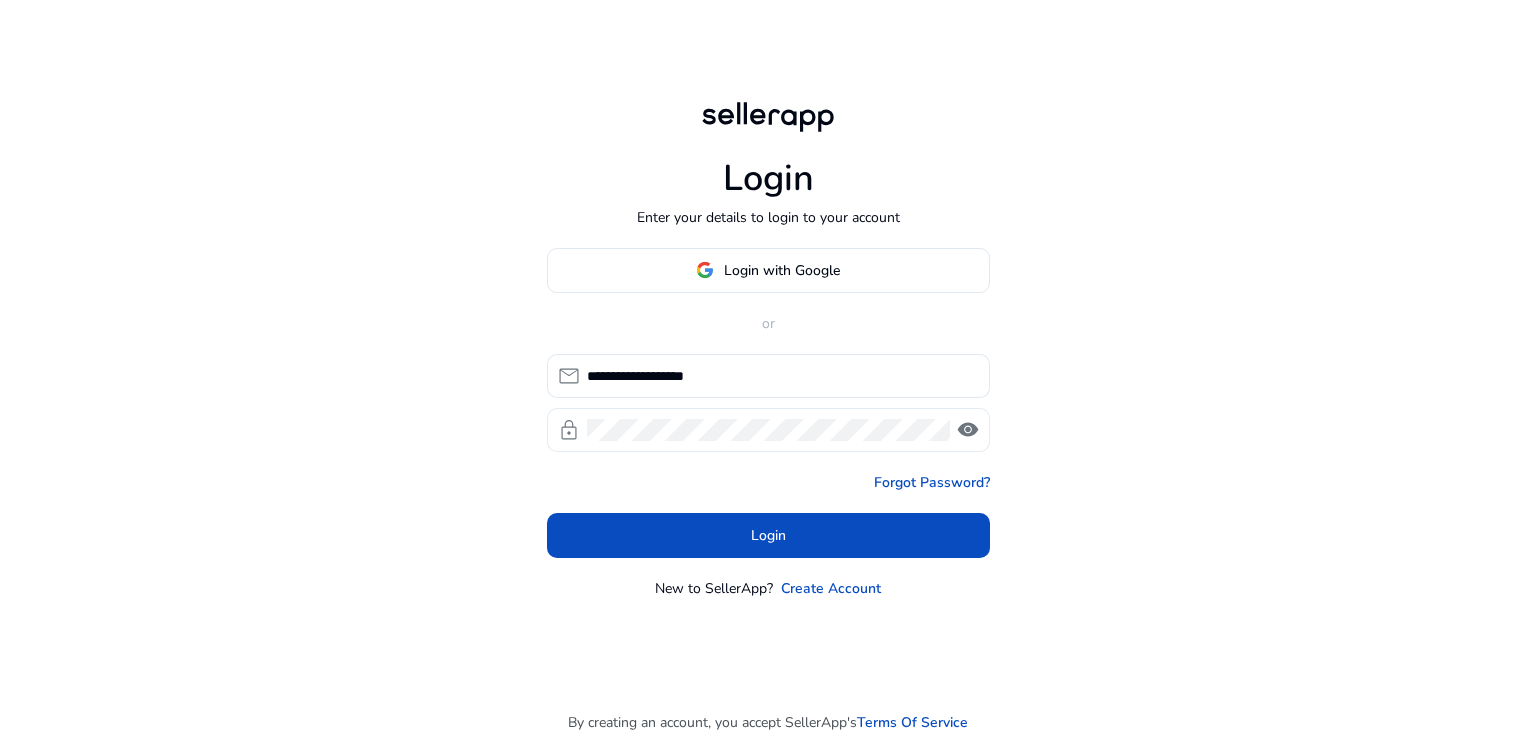 click 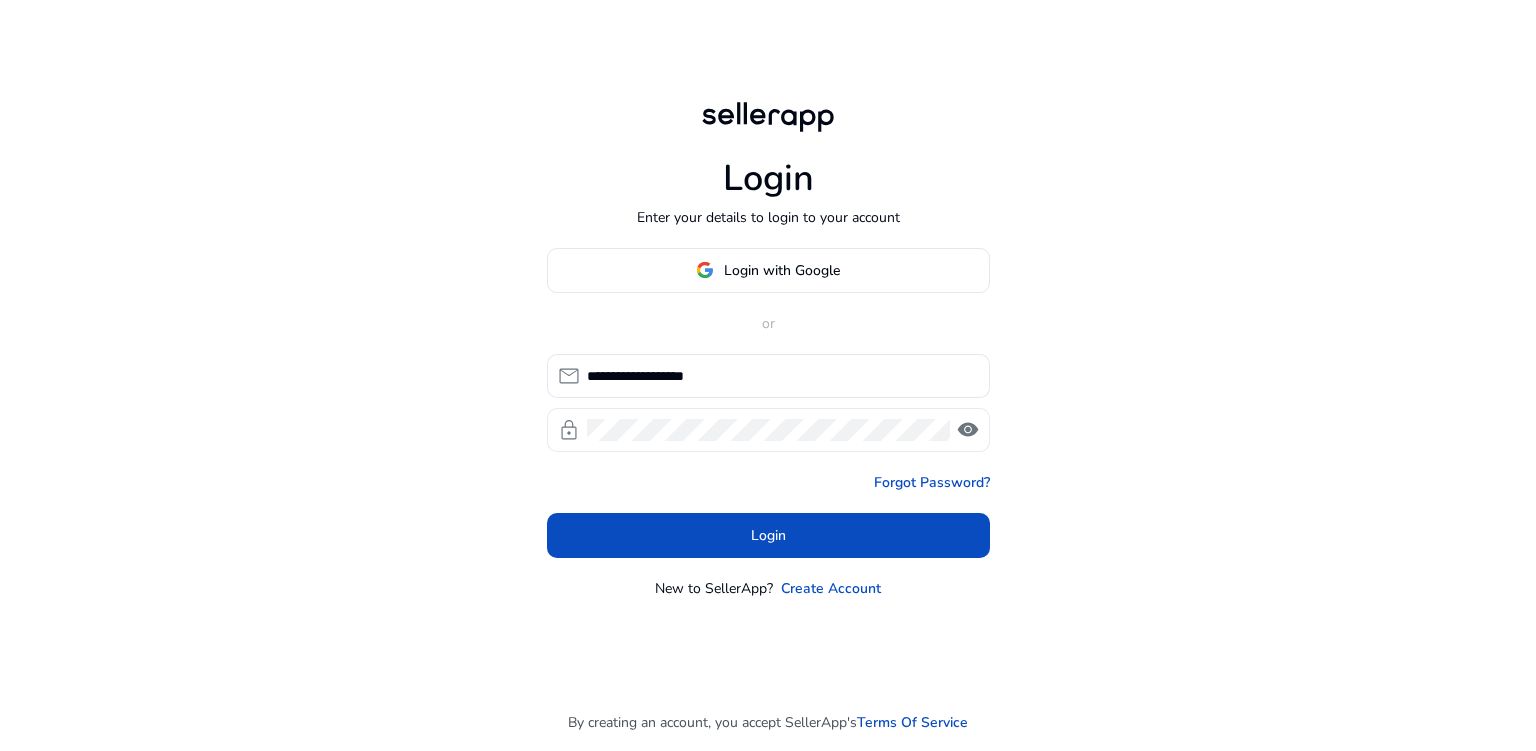 click on "visibility" 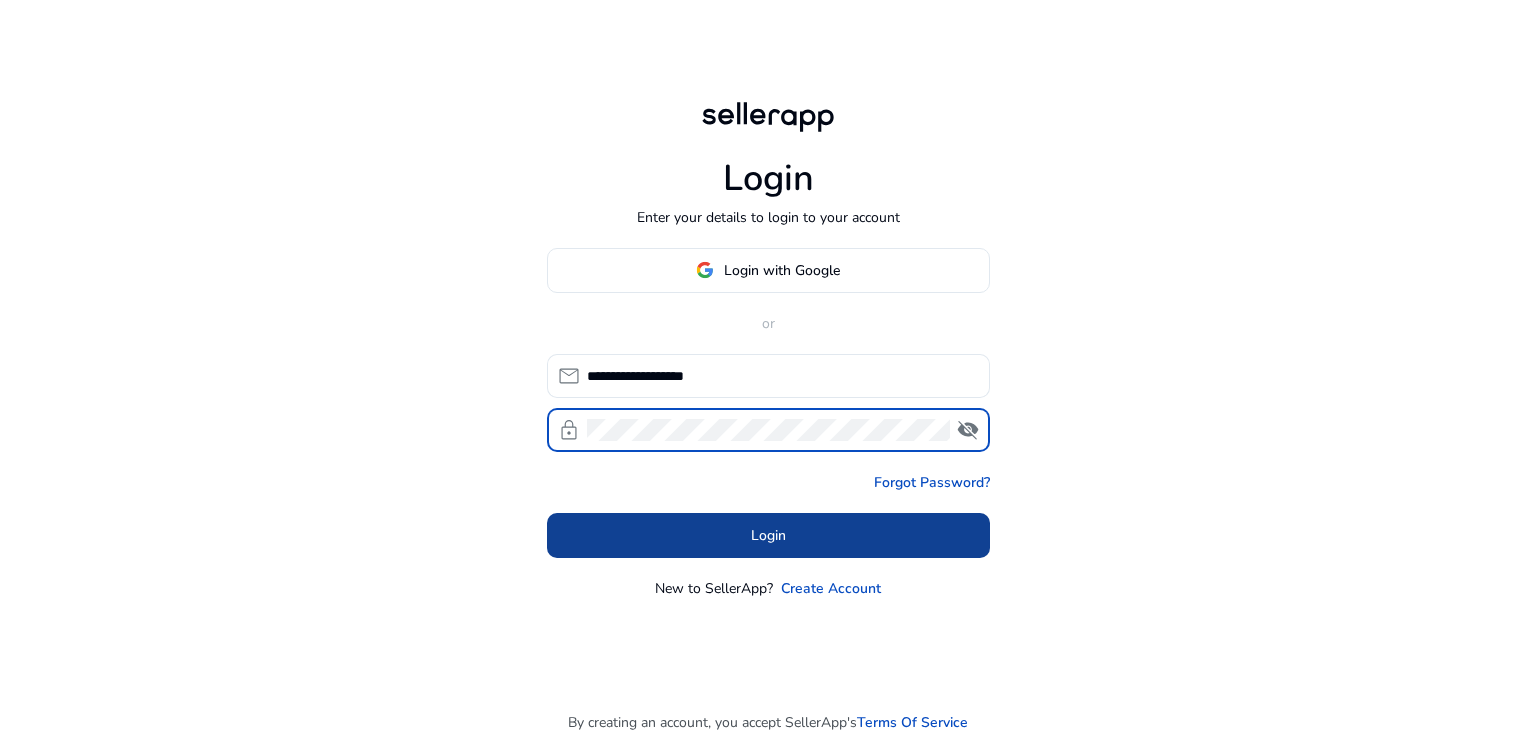 click at bounding box center (768, 535) 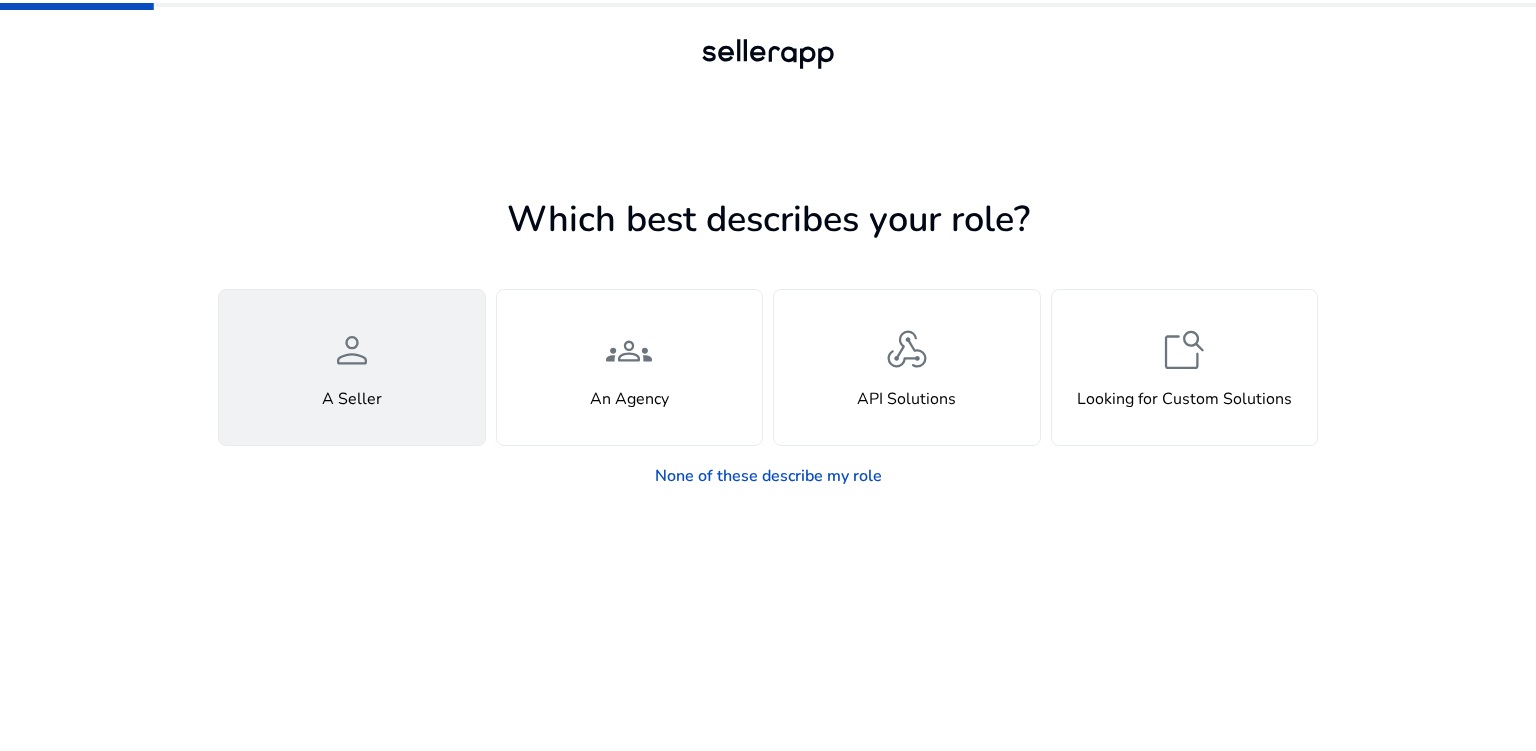 click on "person" 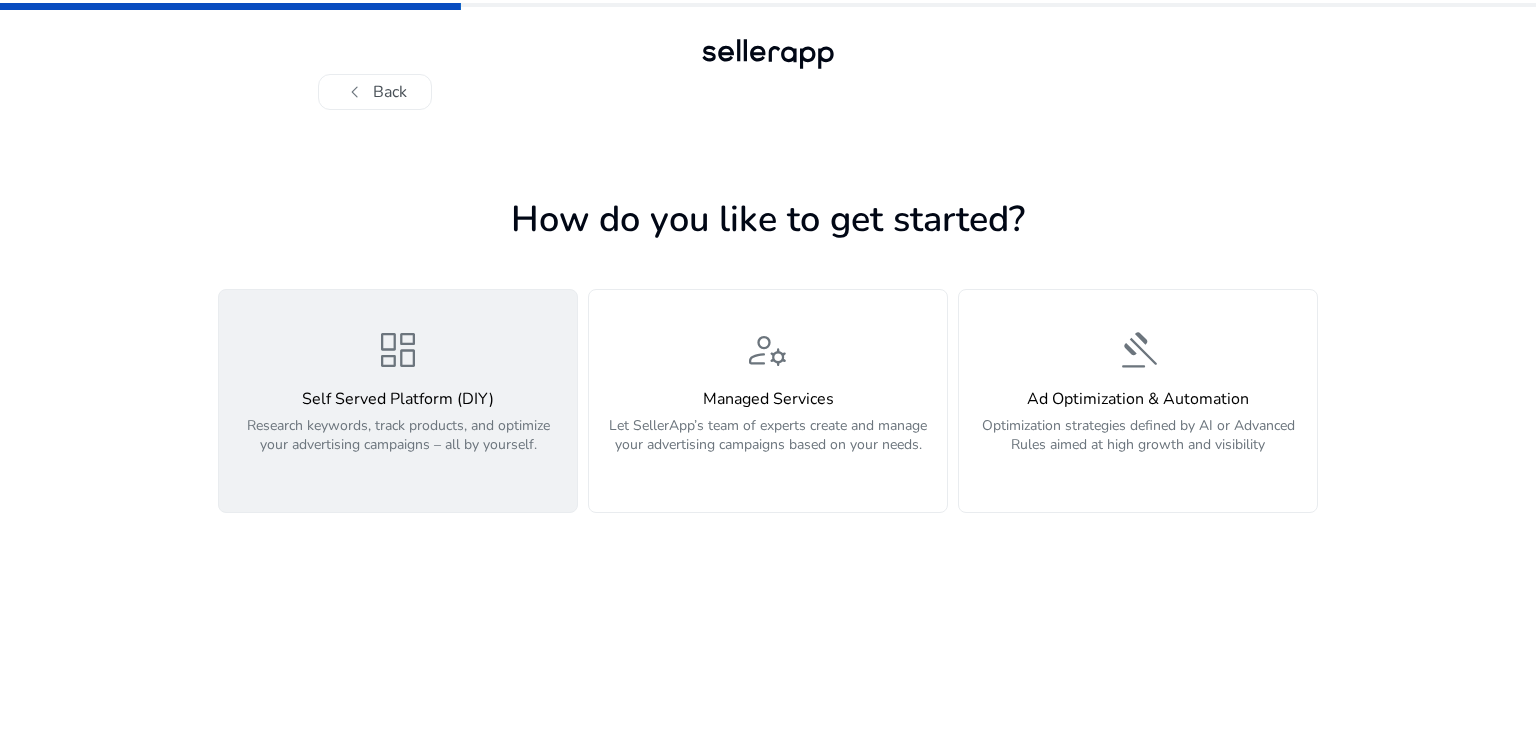 click on "Self Served Platform (DIY)  Research keywords, track products, and optimize your advertising campaigns – all by yourself." 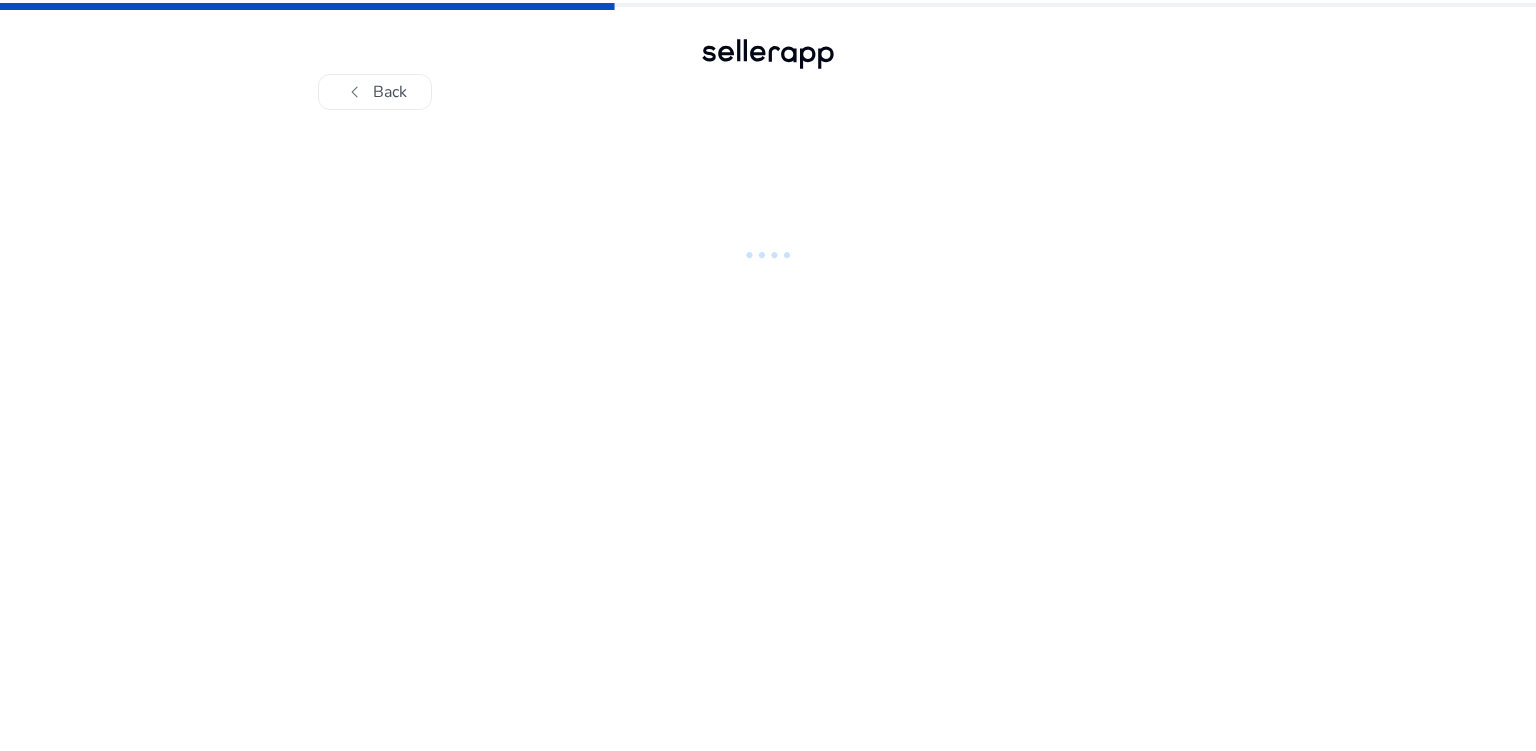 click 